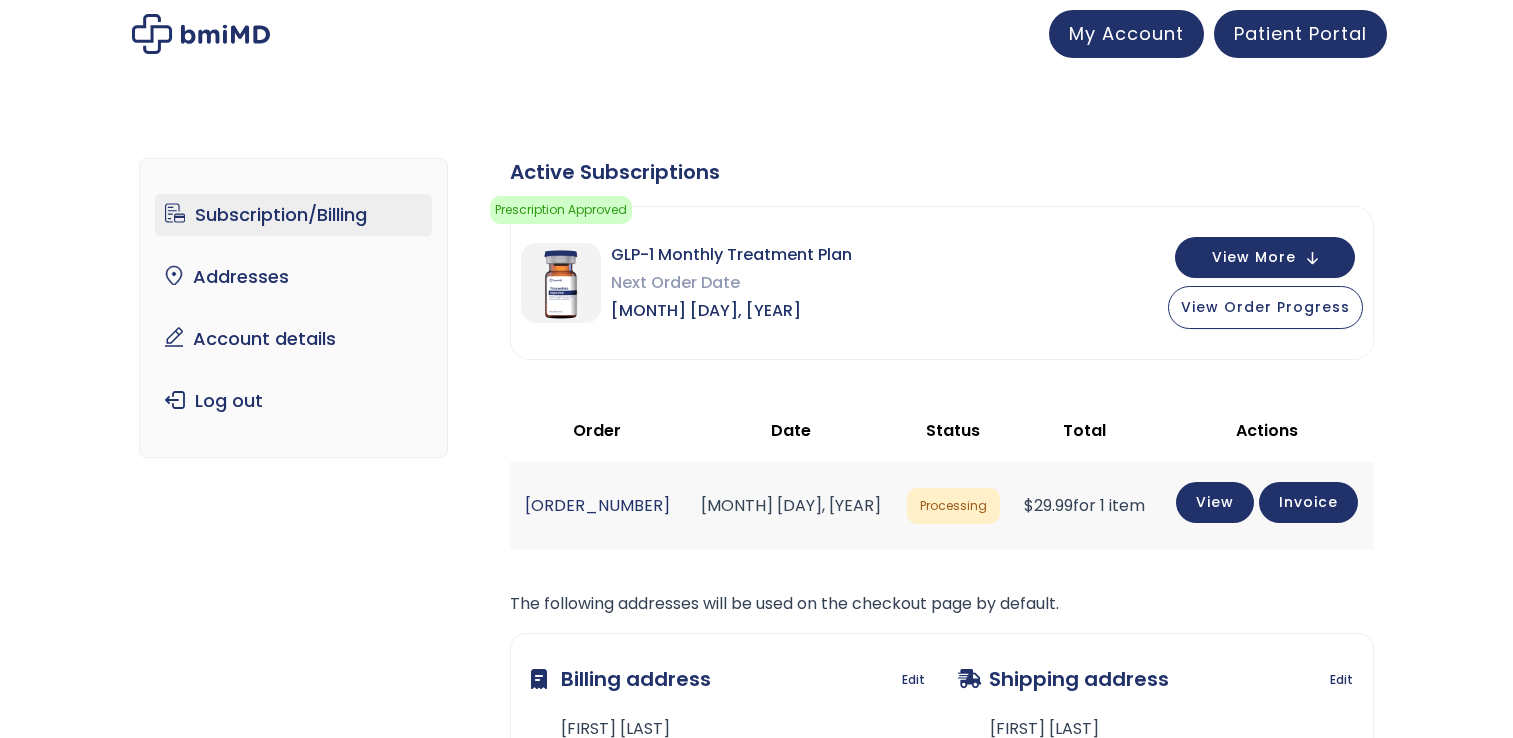 scroll, scrollTop: 0, scrollLeft: 0, axis: both 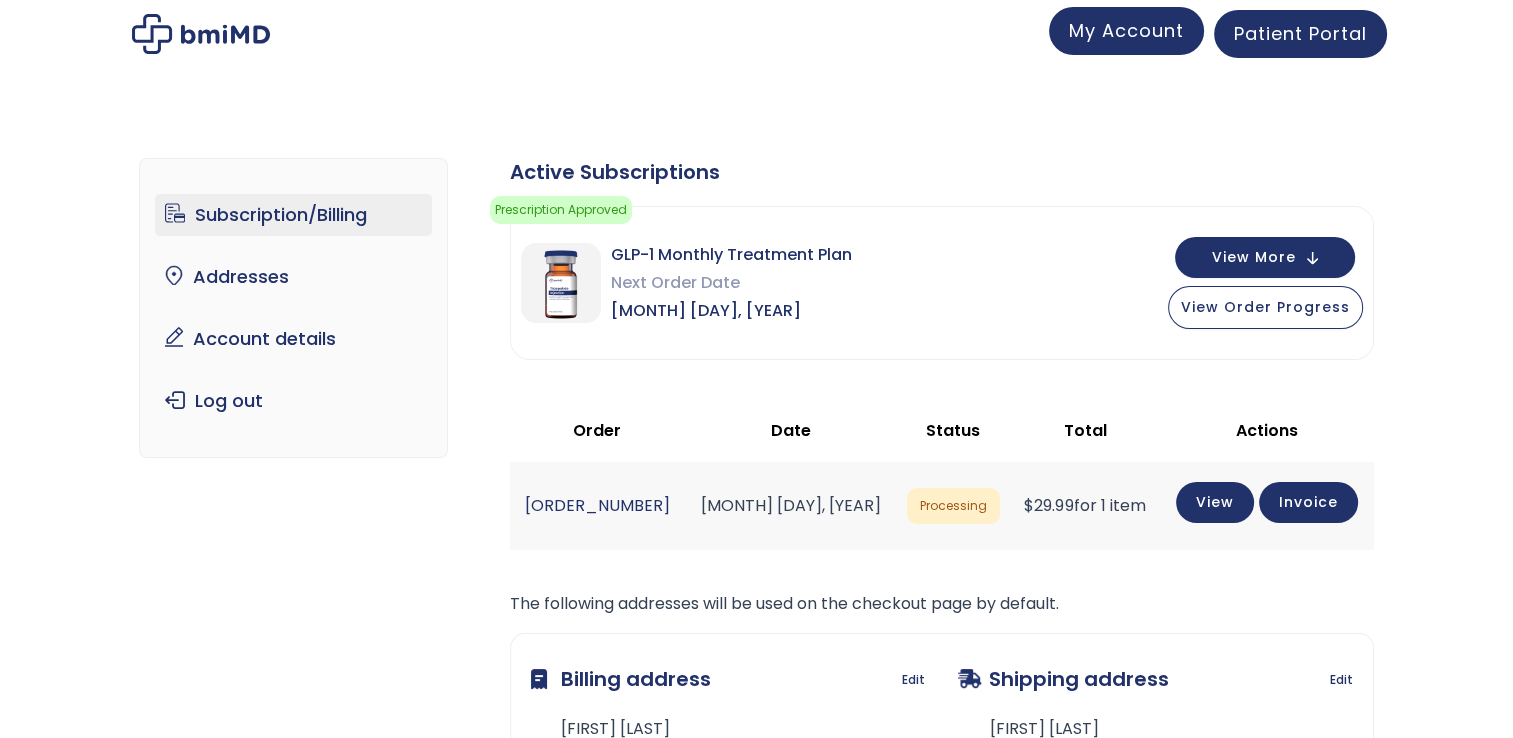 click on "My Account" at bounding box center (1126, 31) 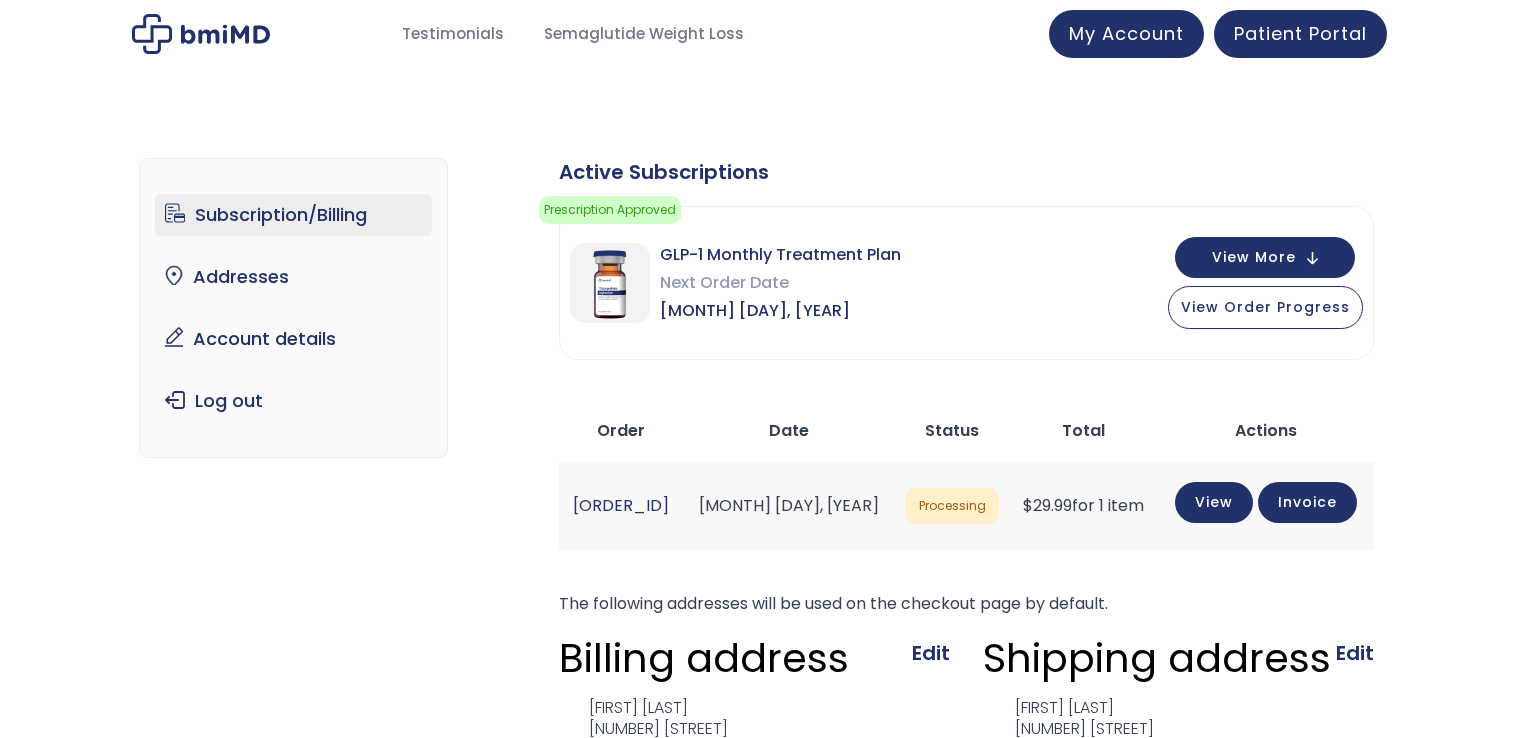 scroll, scrollTop: 0, scrollLeft: 0, axis: both 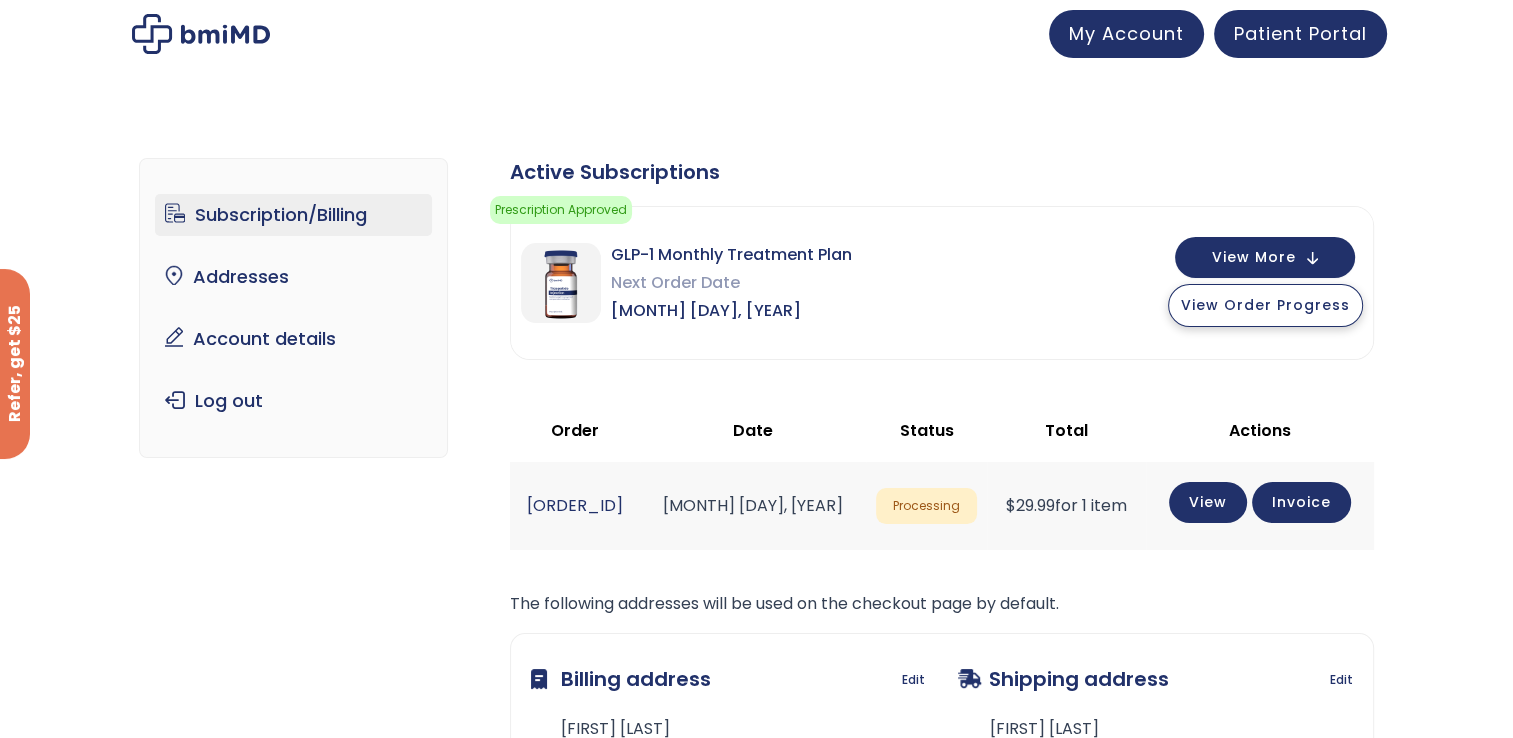 click on "View Order Progress" at bounding box center [1265, 305] 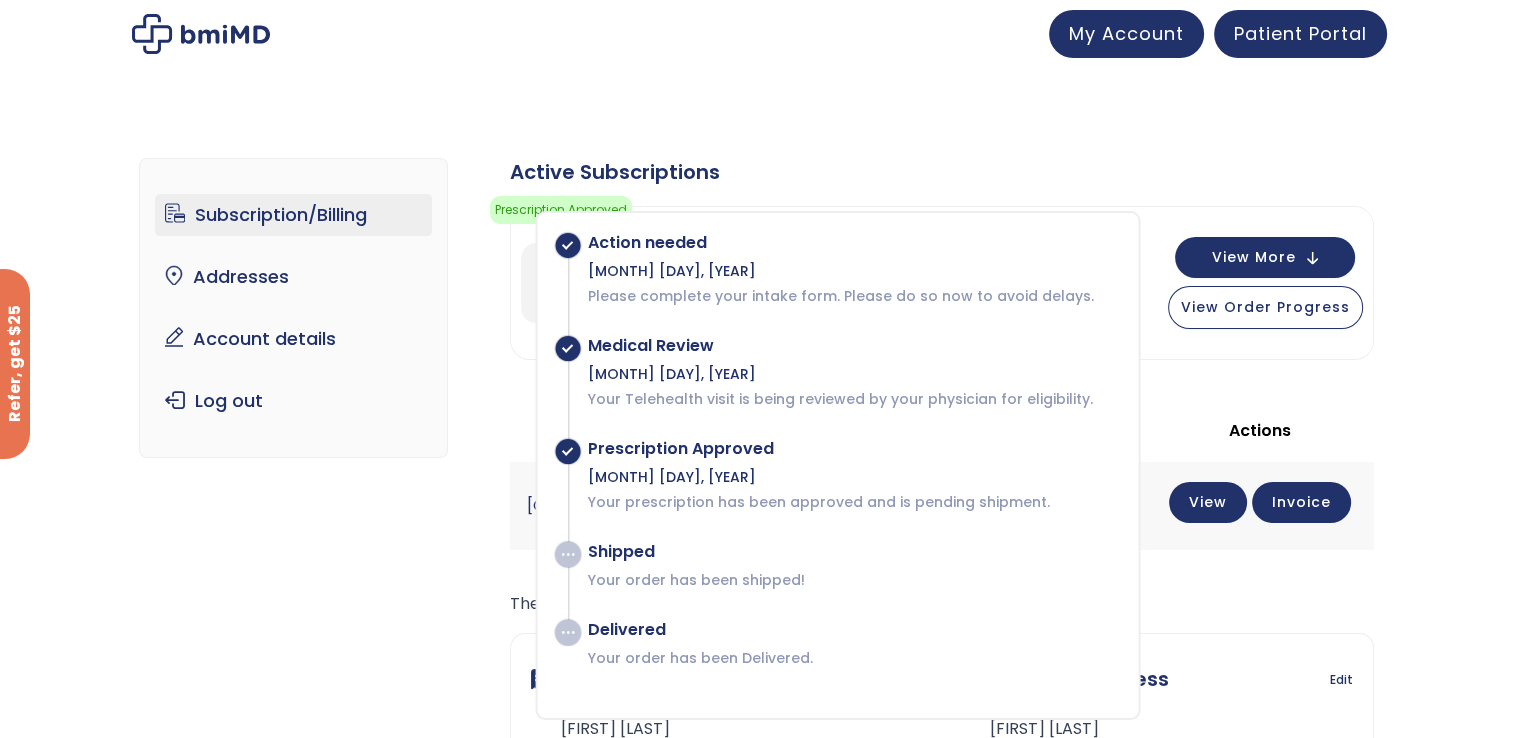 click on "Subscription/Billing
bmiRewards
Addresses
Account details
Submit a Review
Log out
Subscription/Billing
Form completed. Our records show that your latest intake/refill form was completed.
×
The following subscriptions need to update their payment methods:
Active Subscriptions
Prescription Approved
Your prescription has been approved and is pending shipment.
Action needed
Jul 28, 2025 Shipped $ $" at bounding box center (756, 537) 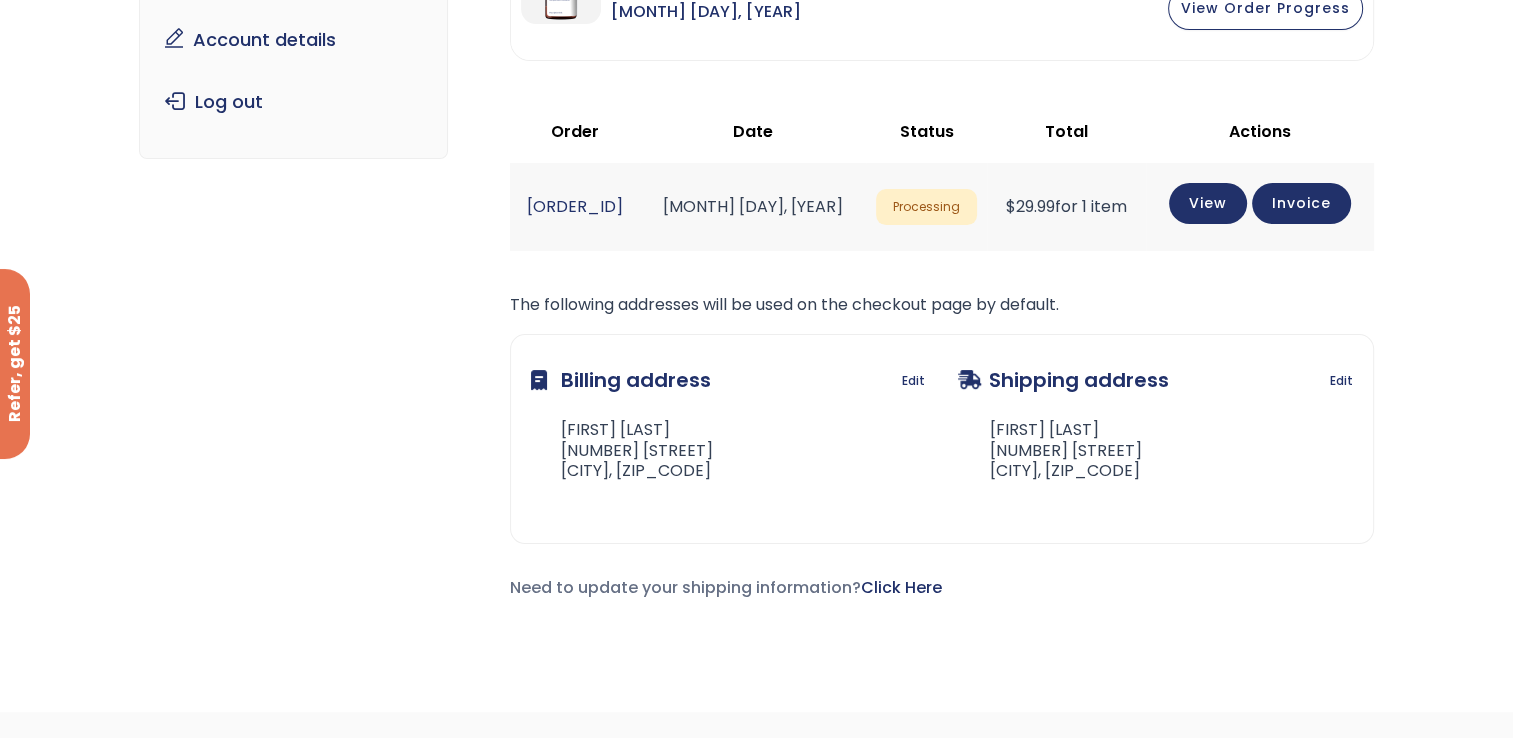 scroll, scrollTop: 300, scrollLeft: 0, axis: vertical 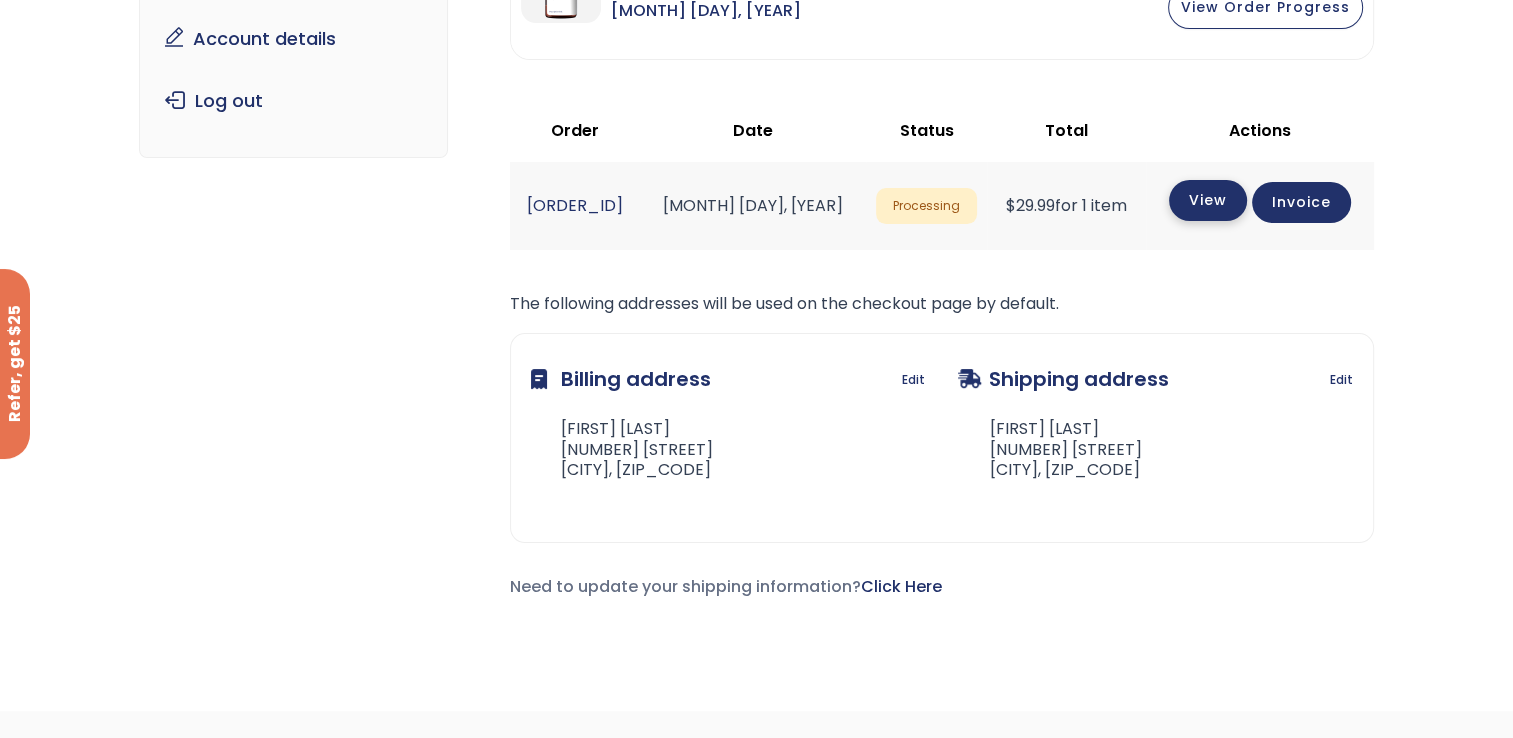 click on "View" 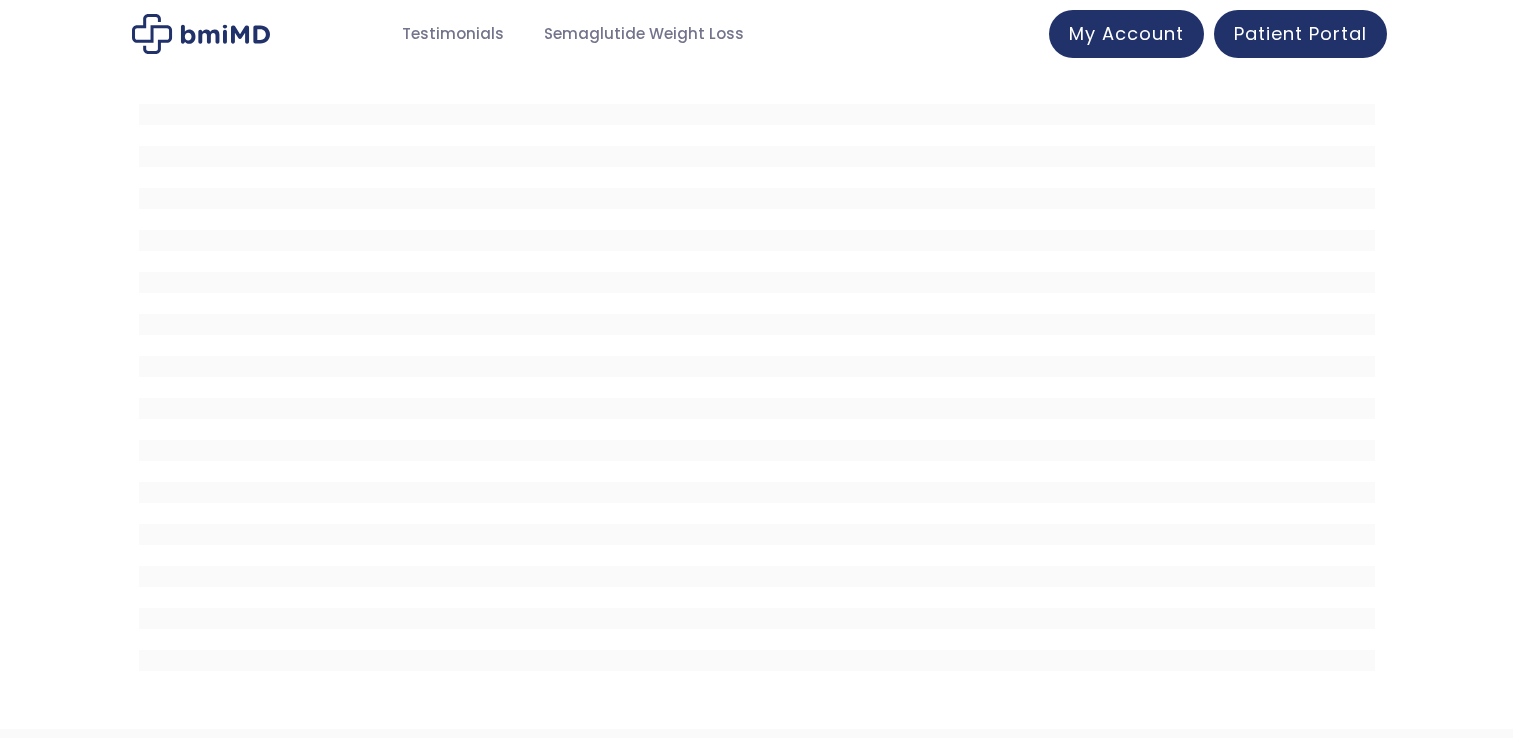 scroll, scrollTop: 0, scrollLeft: 0, axis: both 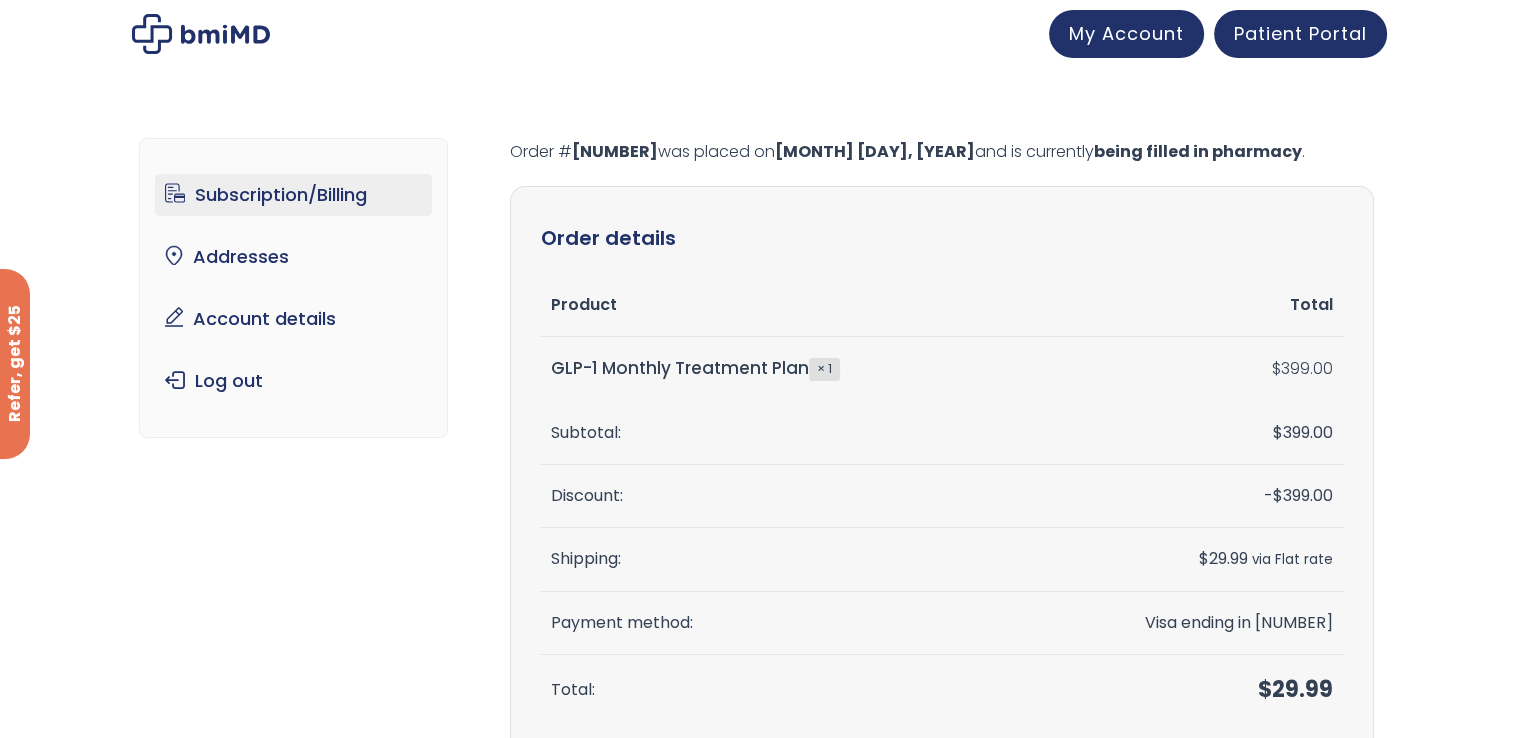click on "Subscription/Billing" at bounding box center (293, 195) 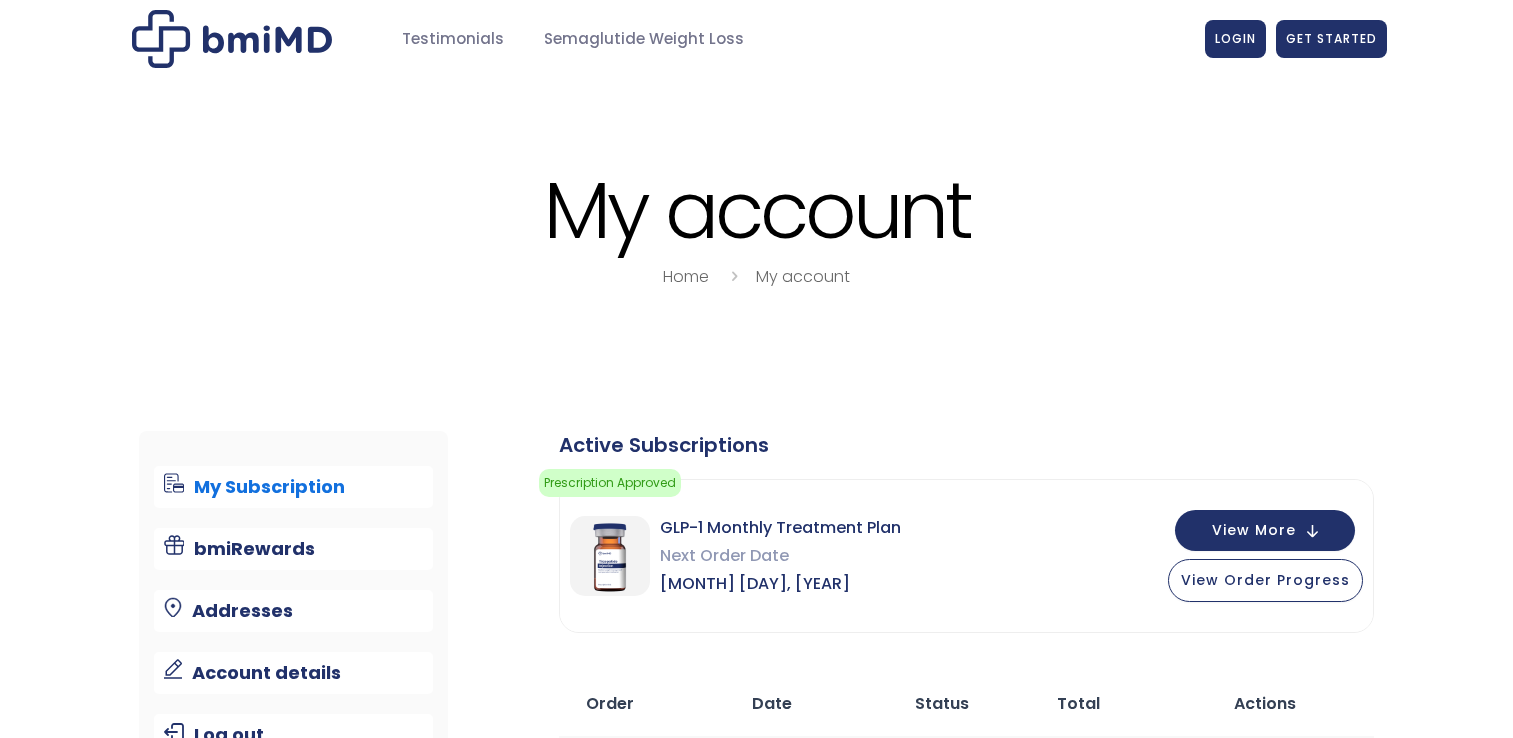 scroll, scrollTop: 0, scrollLeft: 0, axis: both 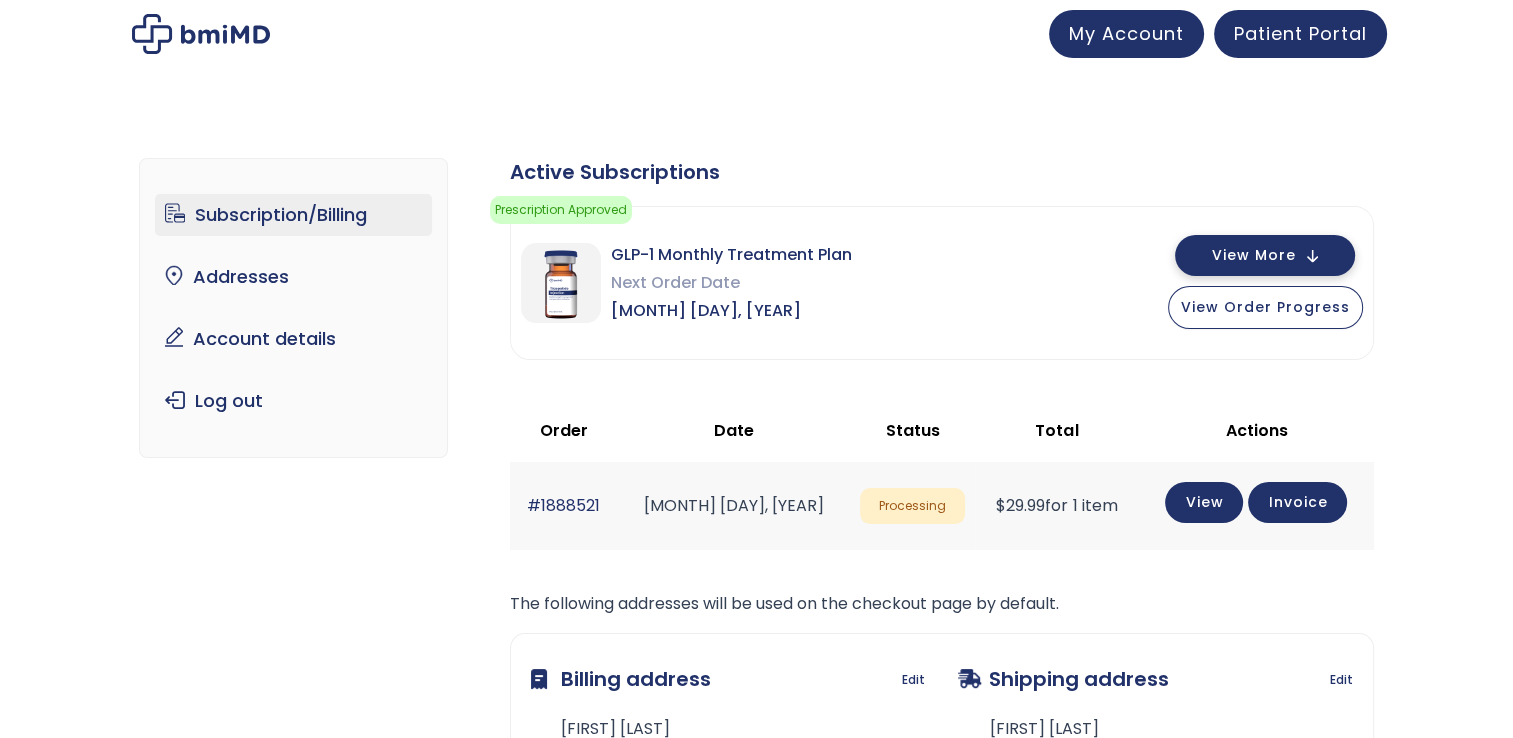 click on "View More" at bounding box center [1265, 255] 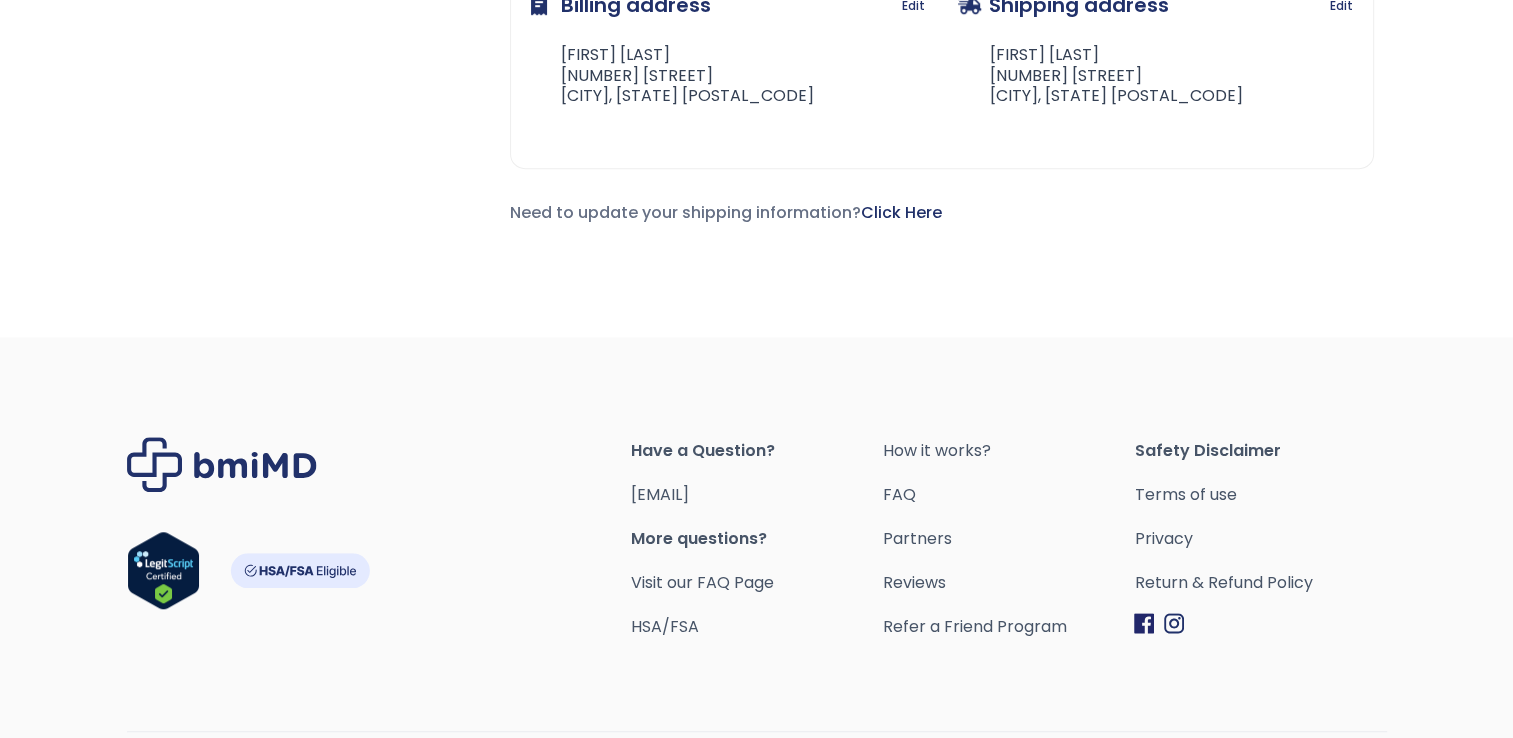 scroll, scrollTop: 1454, scrollLeft: 0, axis: vertical 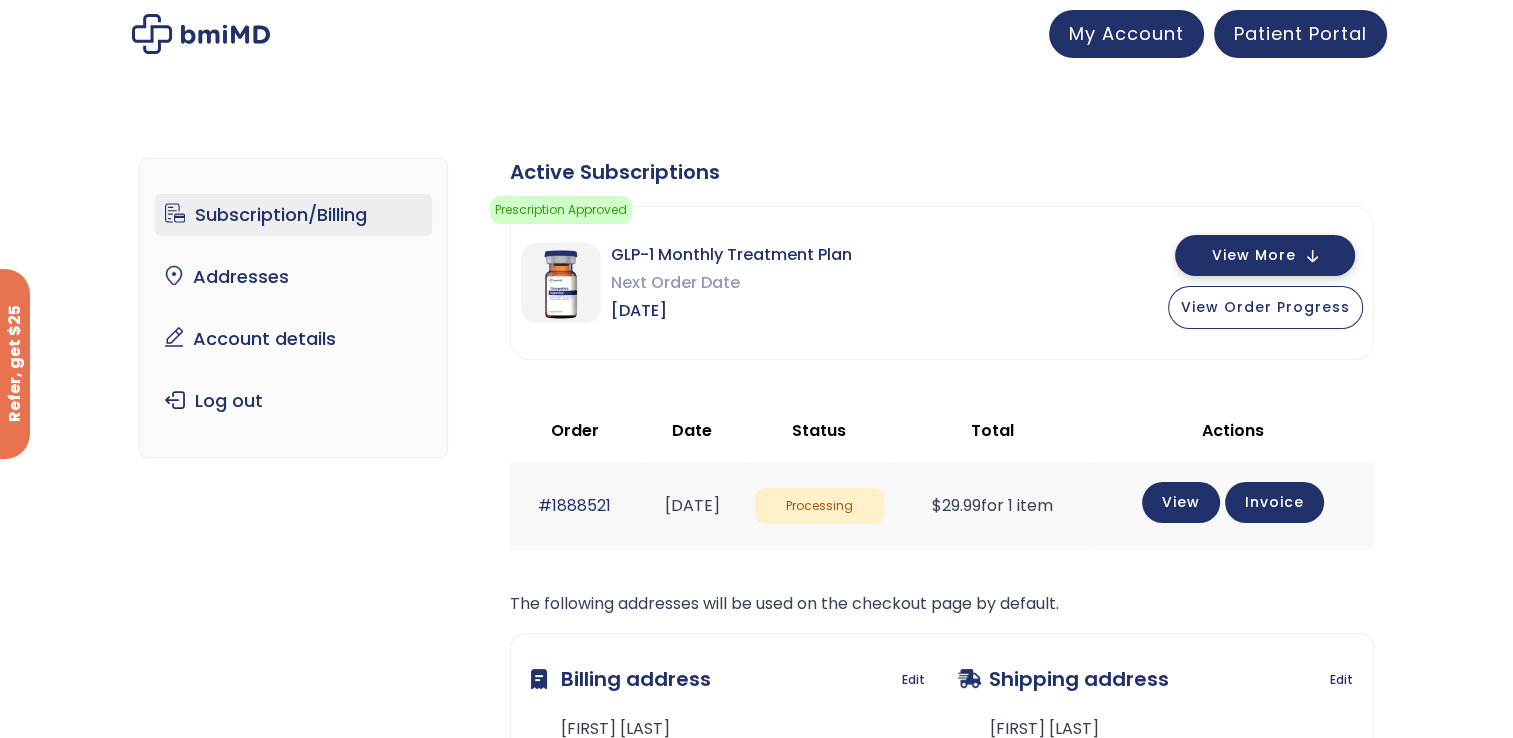 click on "View More" at bounding box center (1265, 255) 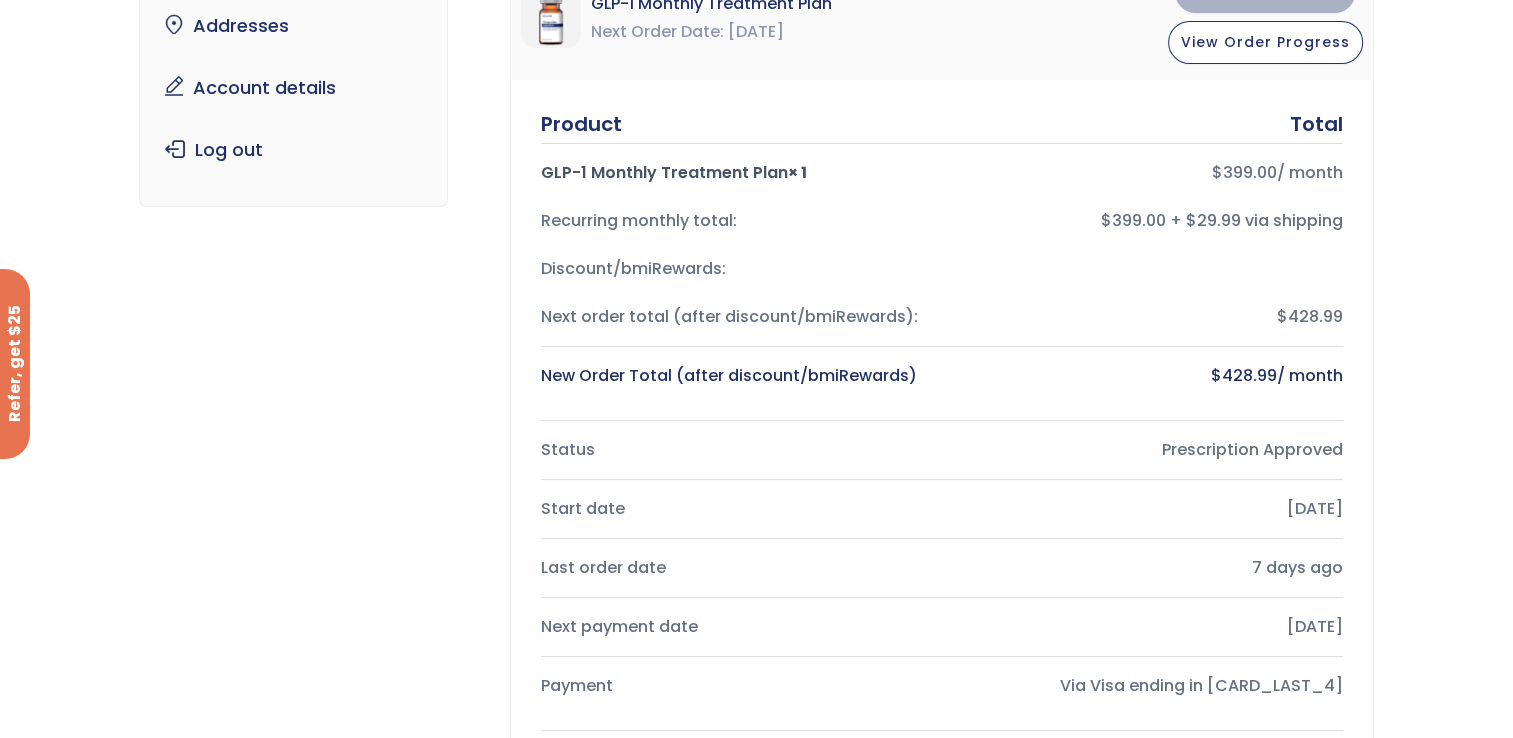 scroll, scrollTop: 400, scrollLeft: 0, axis: vertical 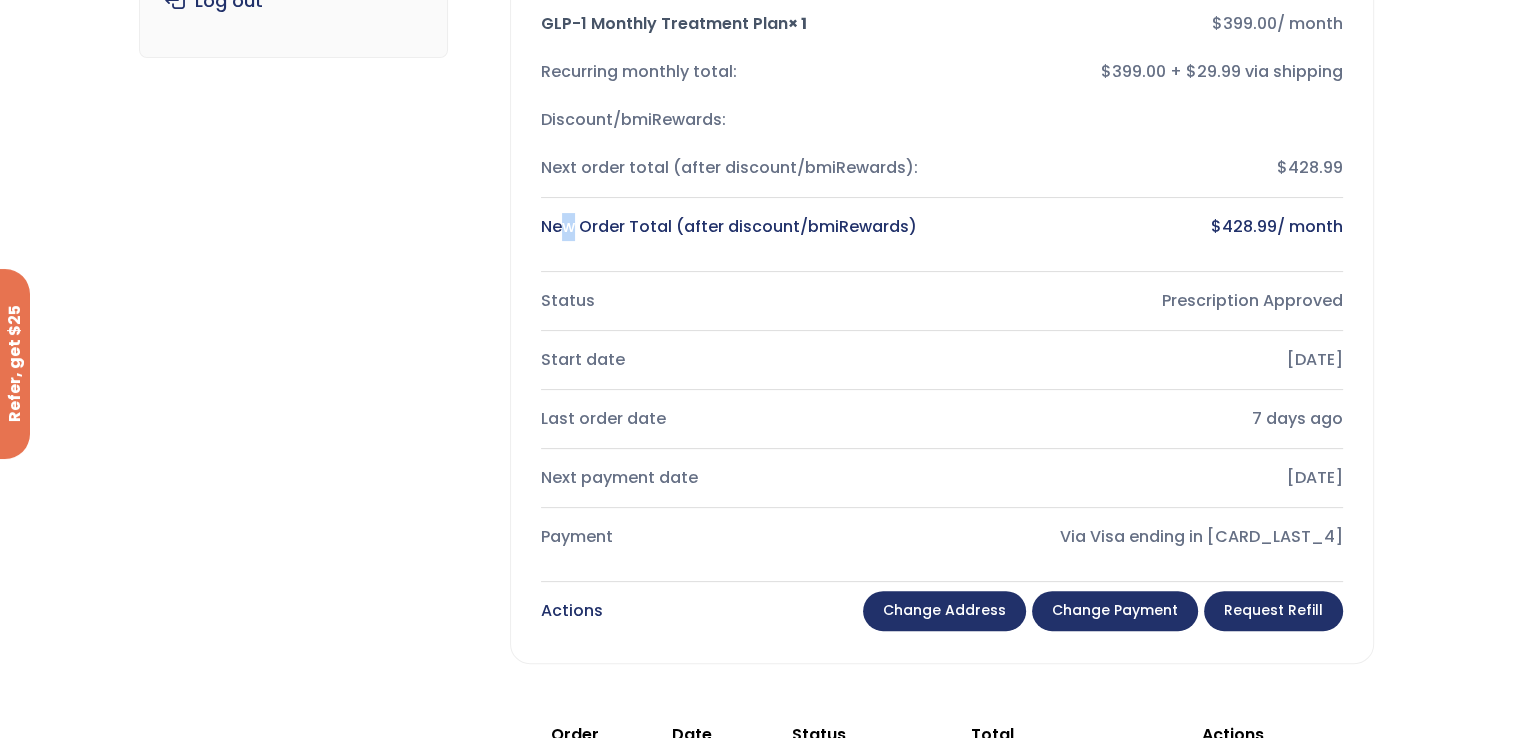 click on "New Order Total (after discount/bmiRewards)" at bounding box center [733, 227] 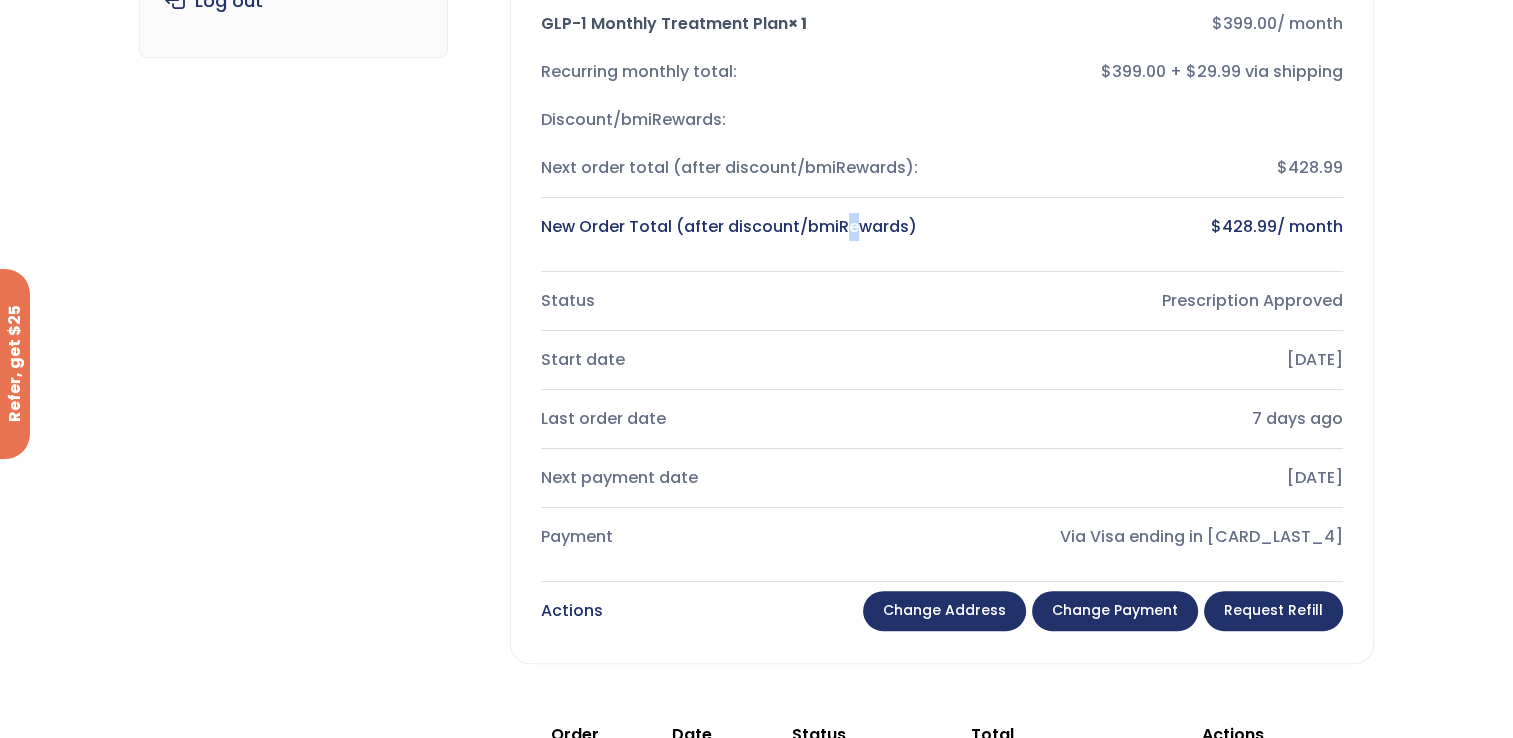 drag, startPoint x: 573, startPoint y: 239, endPoint x: 860, endPoint y: 229, distance: 287.17416 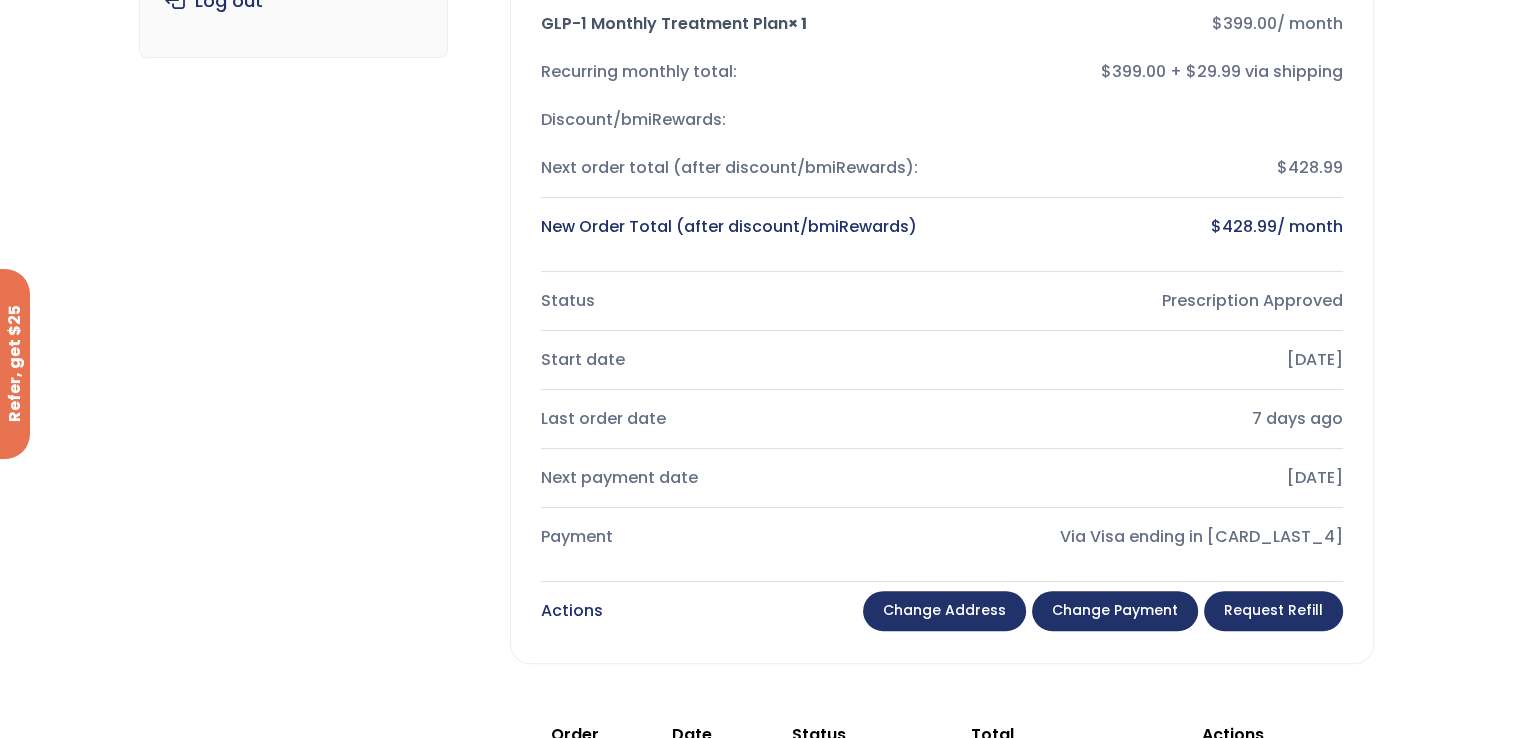 drag, startPoint x: 1245, startPoint y: 230, endPoint x: 1284, endPoint y: 221, distance: 40.024994 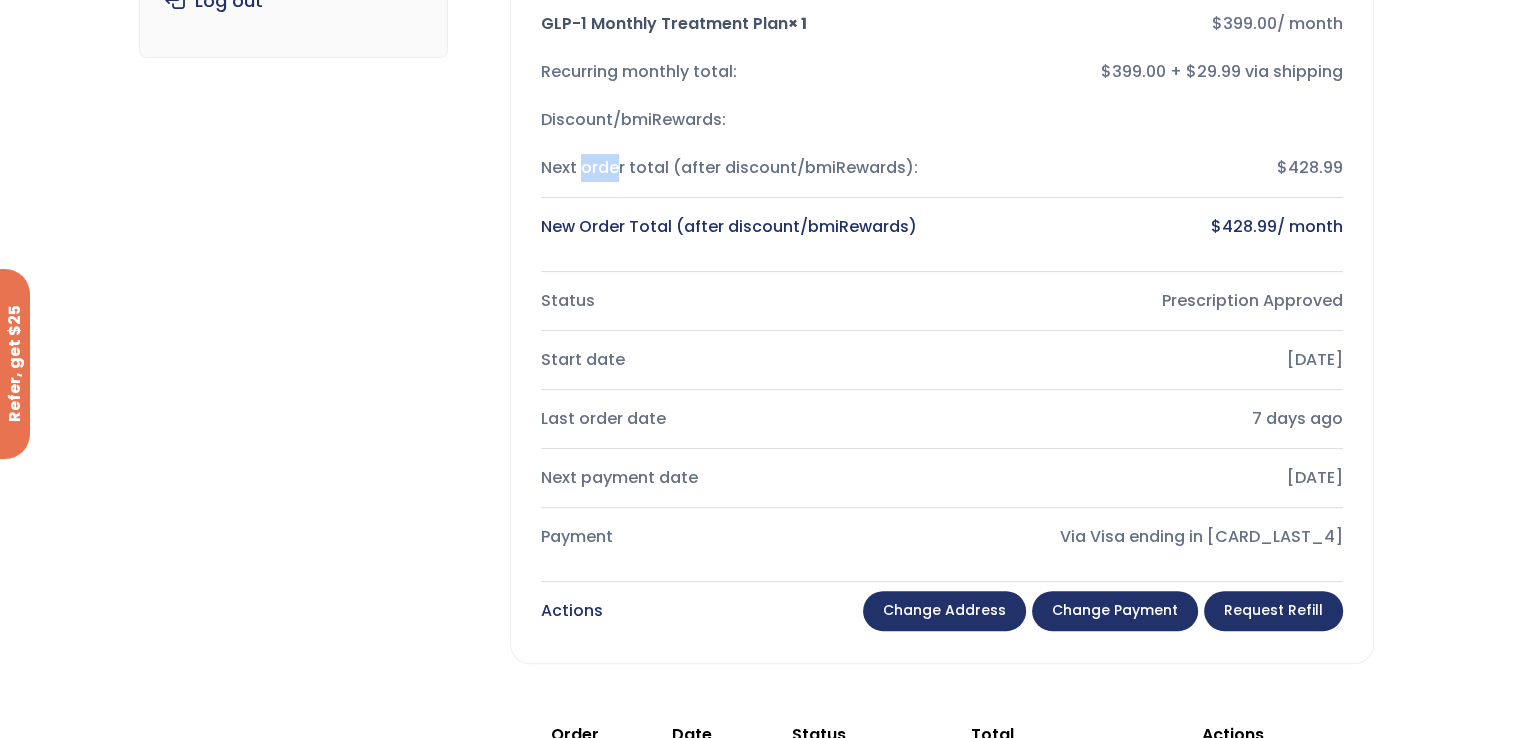 drag, startPoint x: 584, startPoint y: 188, endPoint x: 623, endPoint y: 179, distance: 40.024994 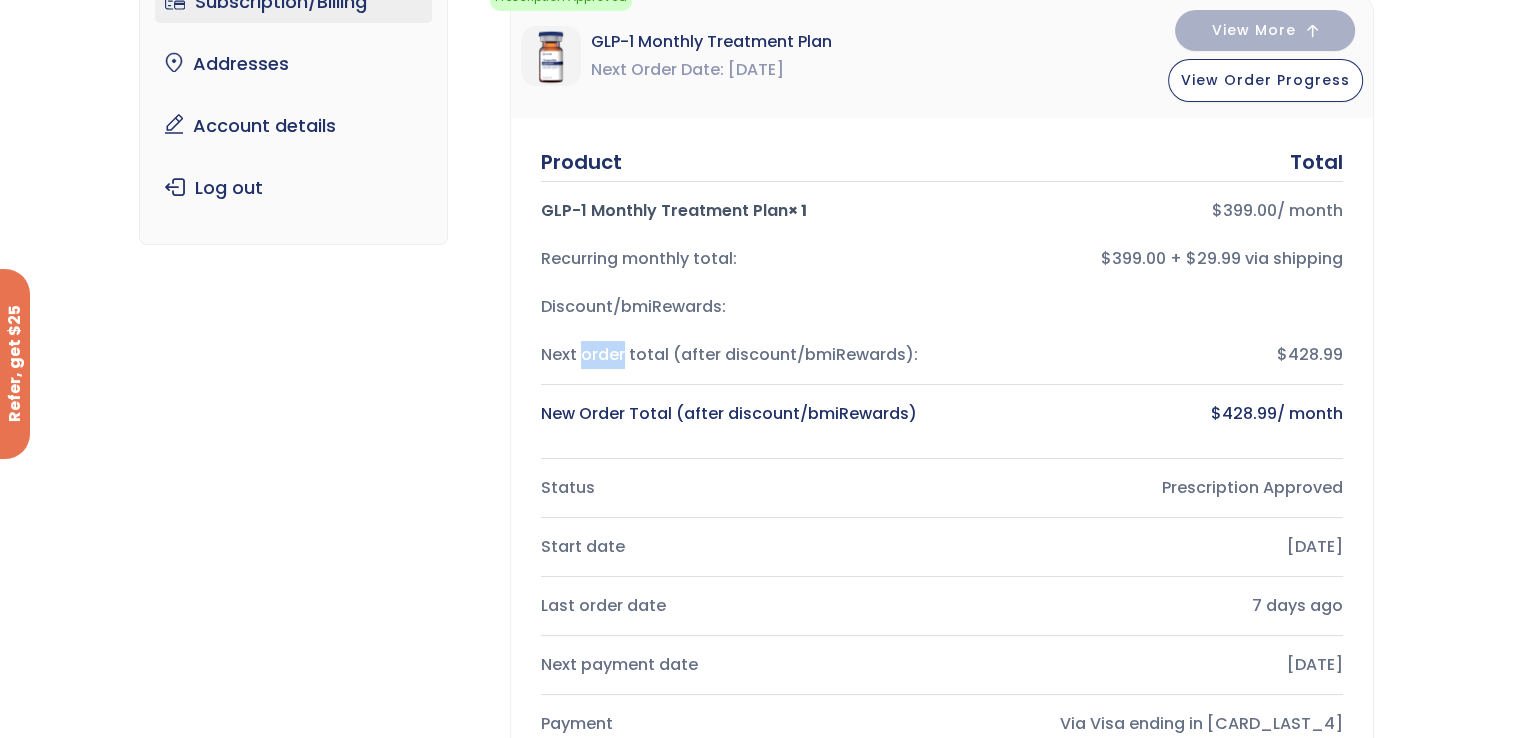 scroll, scrollTop: 200, scrollLeft: 0, axis: vertical 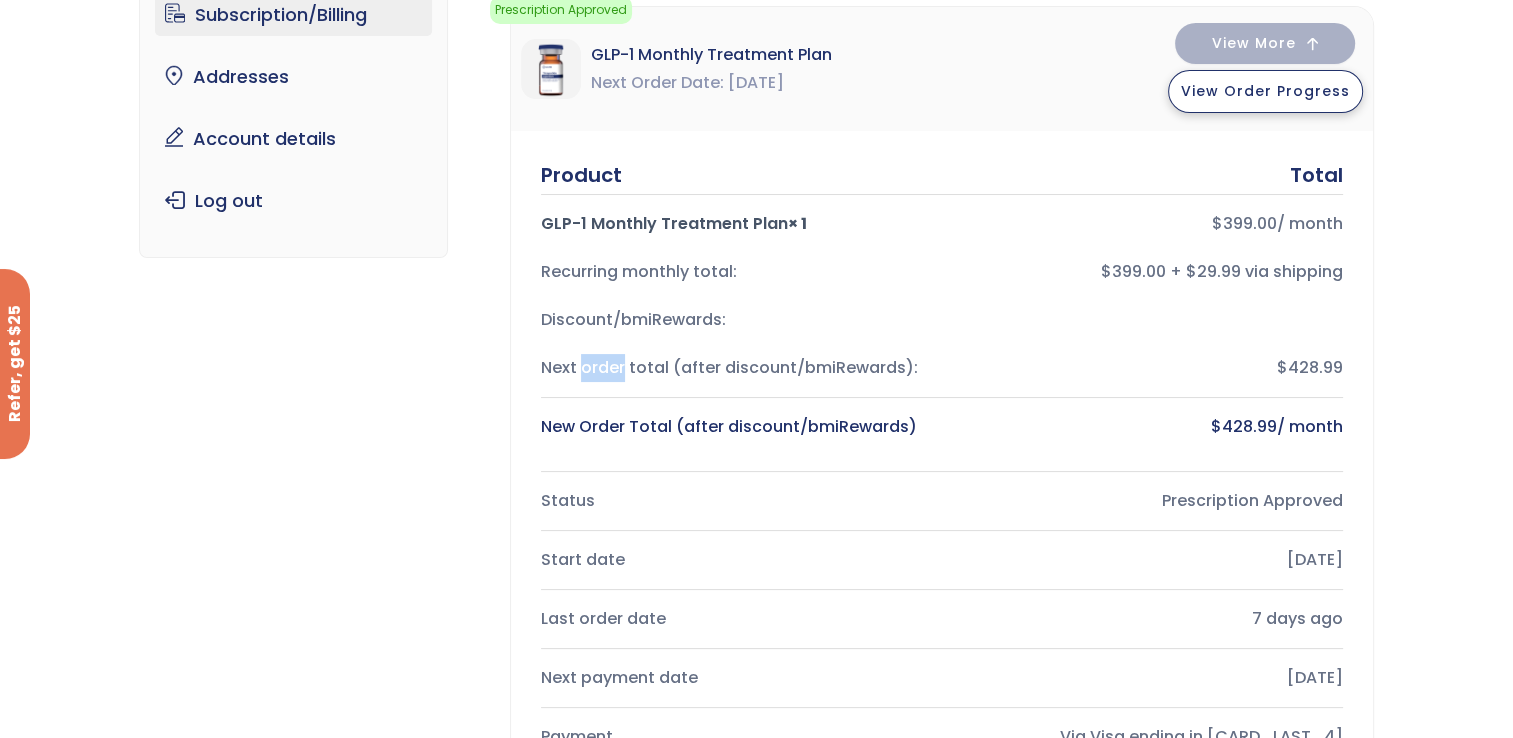 click on "View Order Progress" at bounding box center [1265, 91] 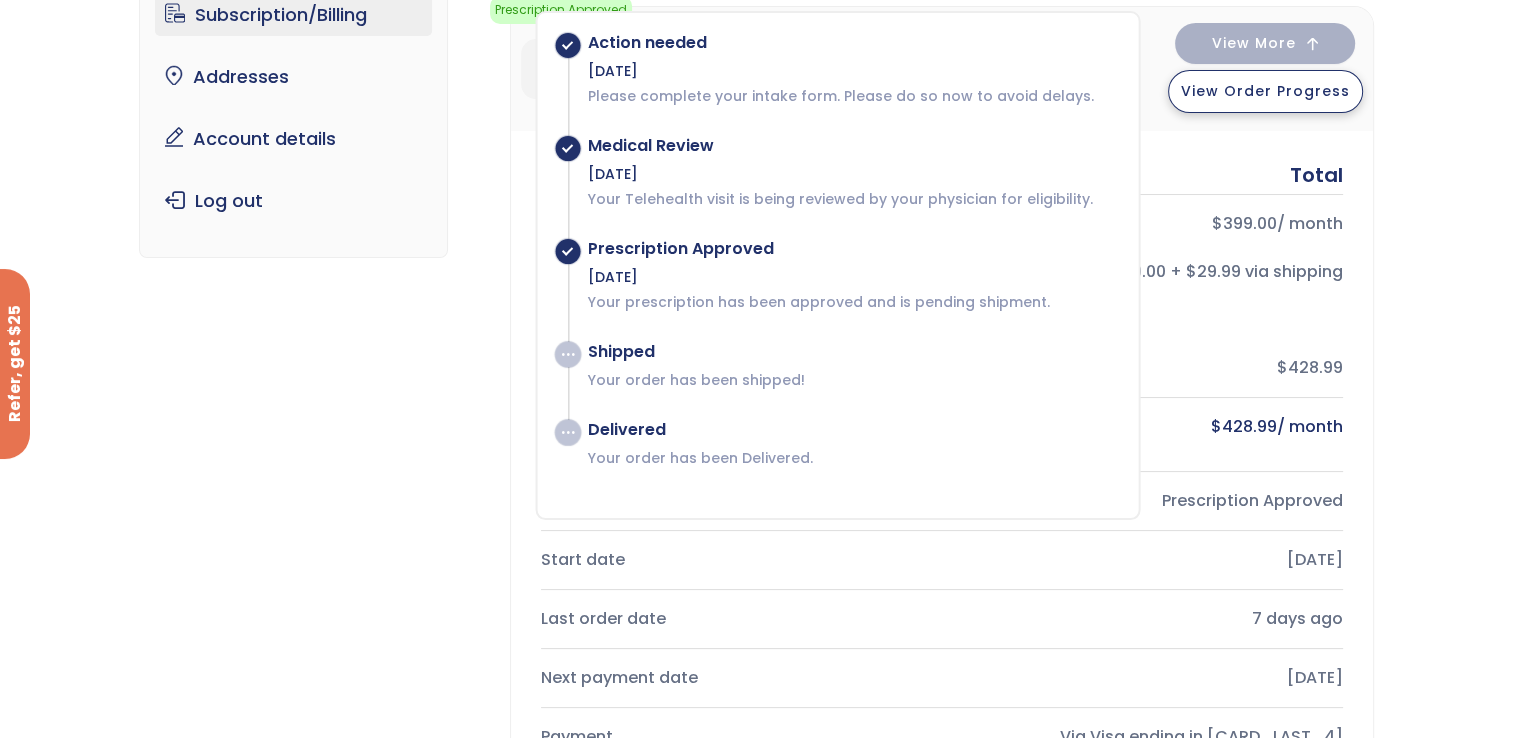 click on "View Order Progress" at bounding box center (1265, 91) 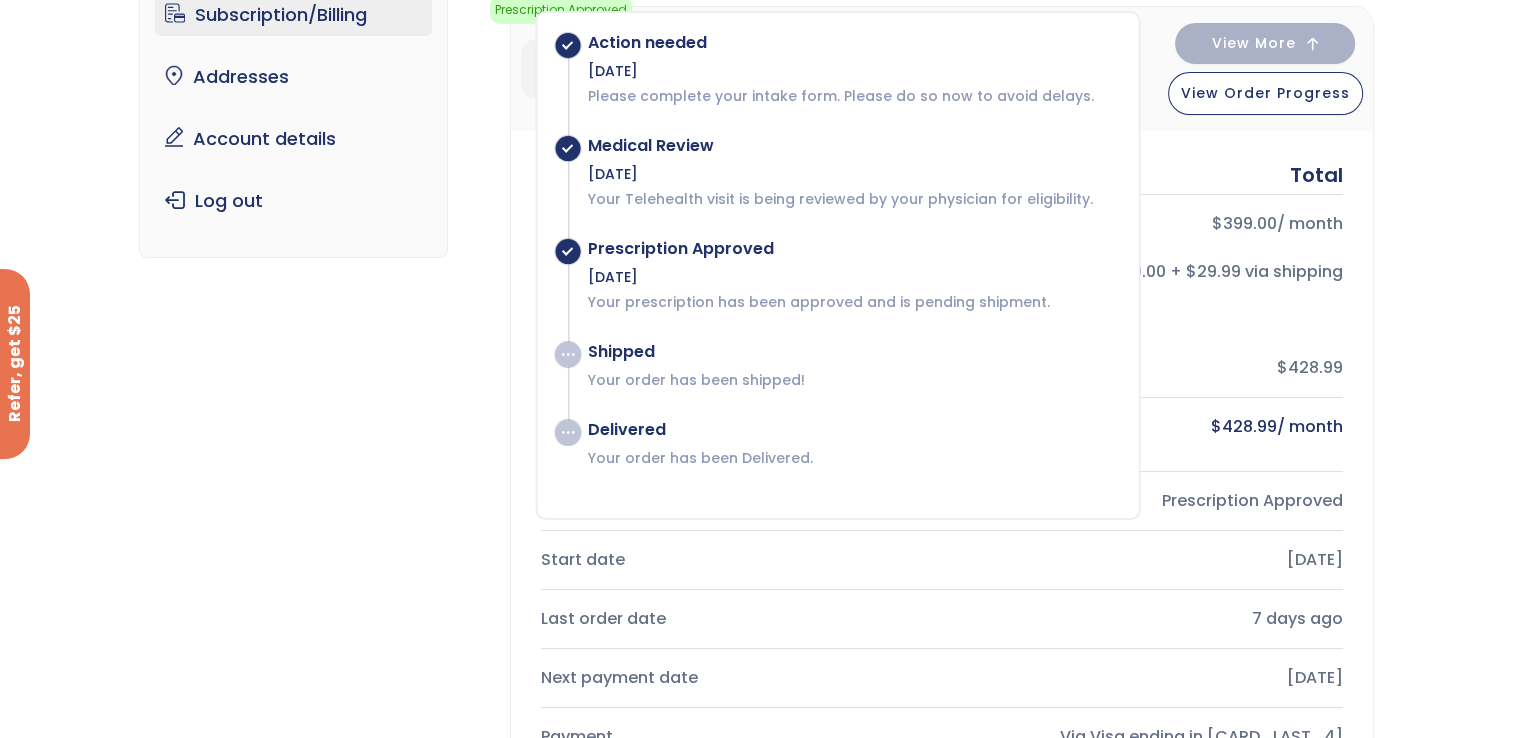 click at bounding box center [567, 354] 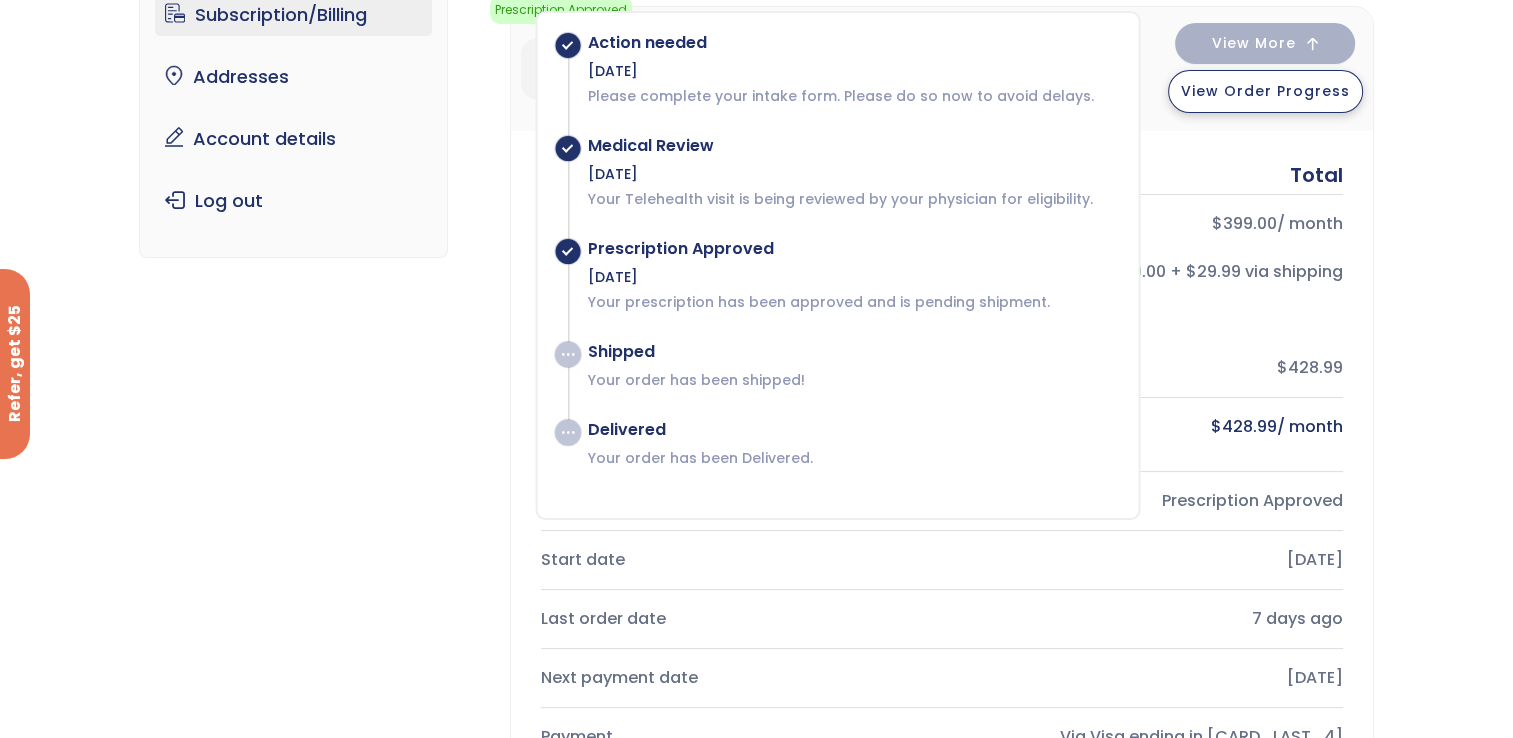 click on "View Order Progress" at bounding box center (1265, 91) 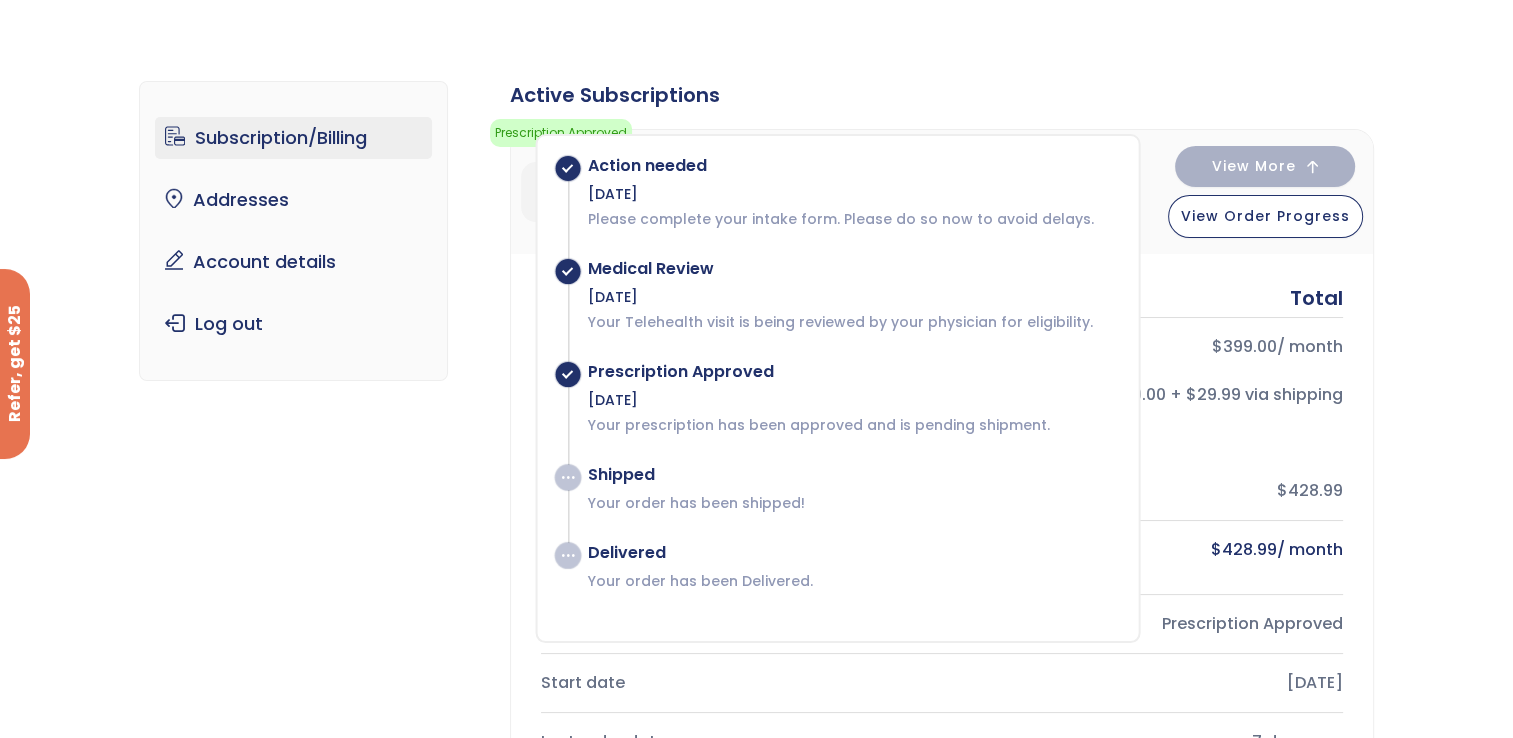 scroll, scrollTop: 0, scrollLeft: 0, axis: both 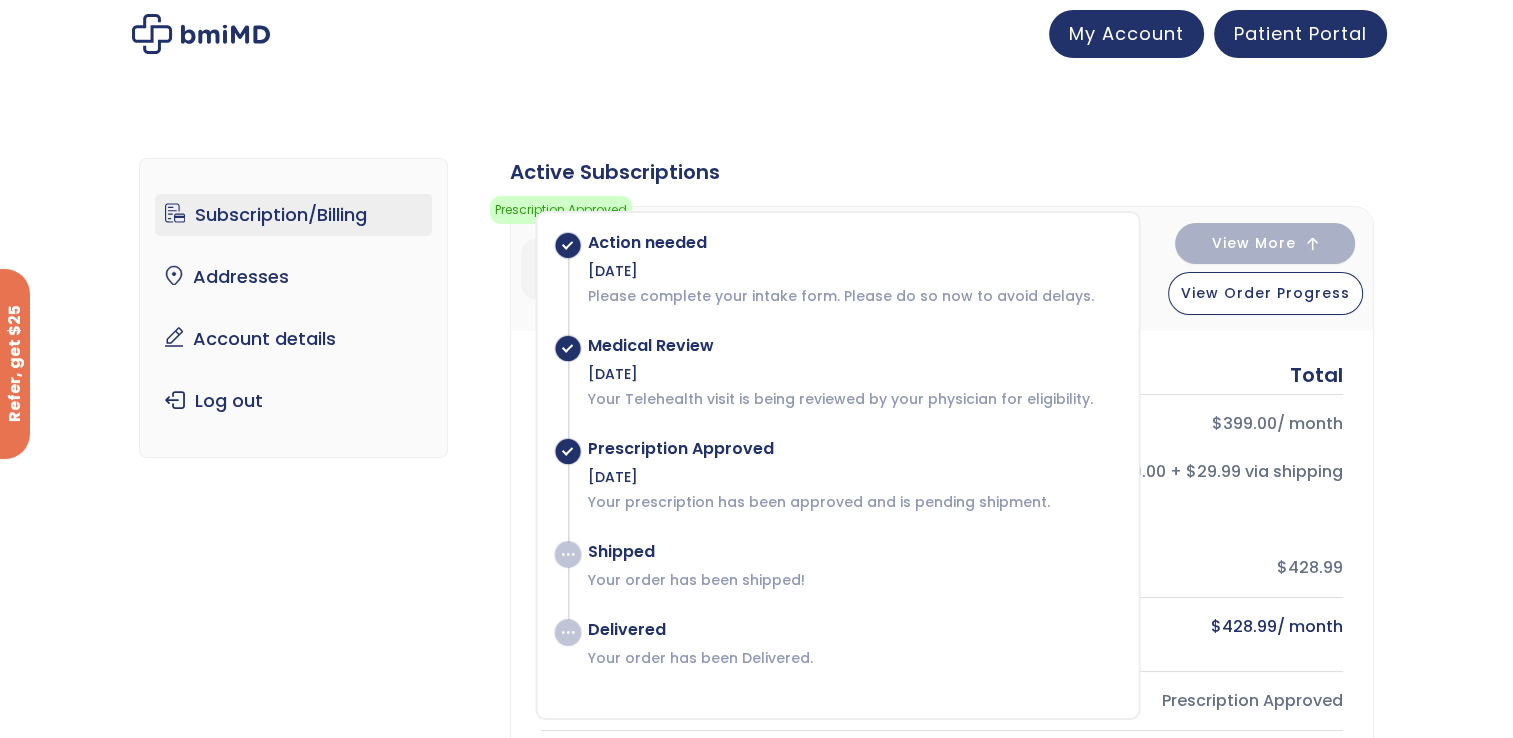 click on "Subscription/Billing
bmiRewards
Addresses
Account details
Submit a Review
Log out
Subscription/Billing
Form completed. Our records show that your latest intake/refill form was completed.
×
The following subscriptions need to update their payment methods:
Active Subscriptions
Prescription Approved
Your prescription has been approved and is pending shipment.
Action needed
Jul 28, 2025 Shipped $ $" at bounding box center (756, 896) 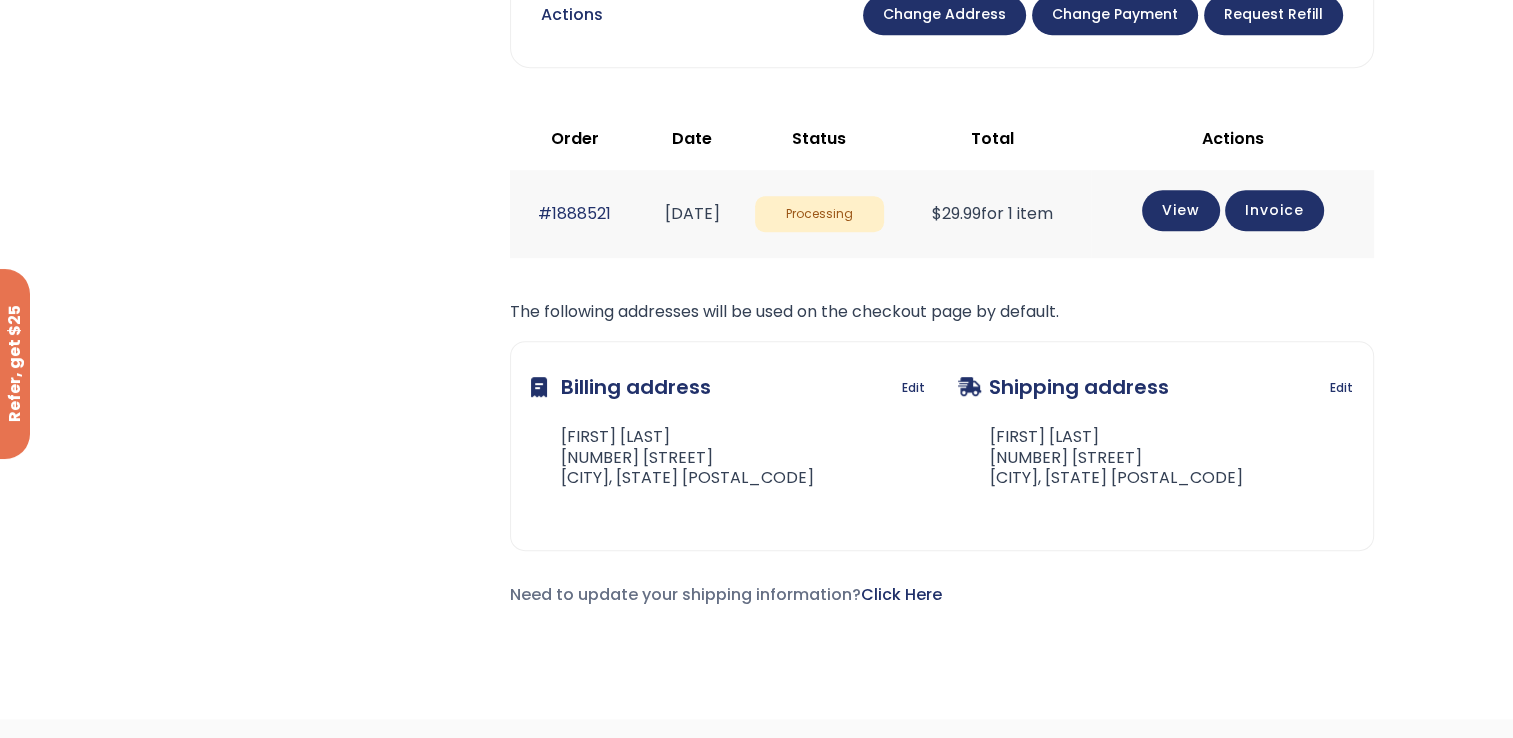 scroll, scrollTop: 1000, scrollLeft: 0, axis: vertical 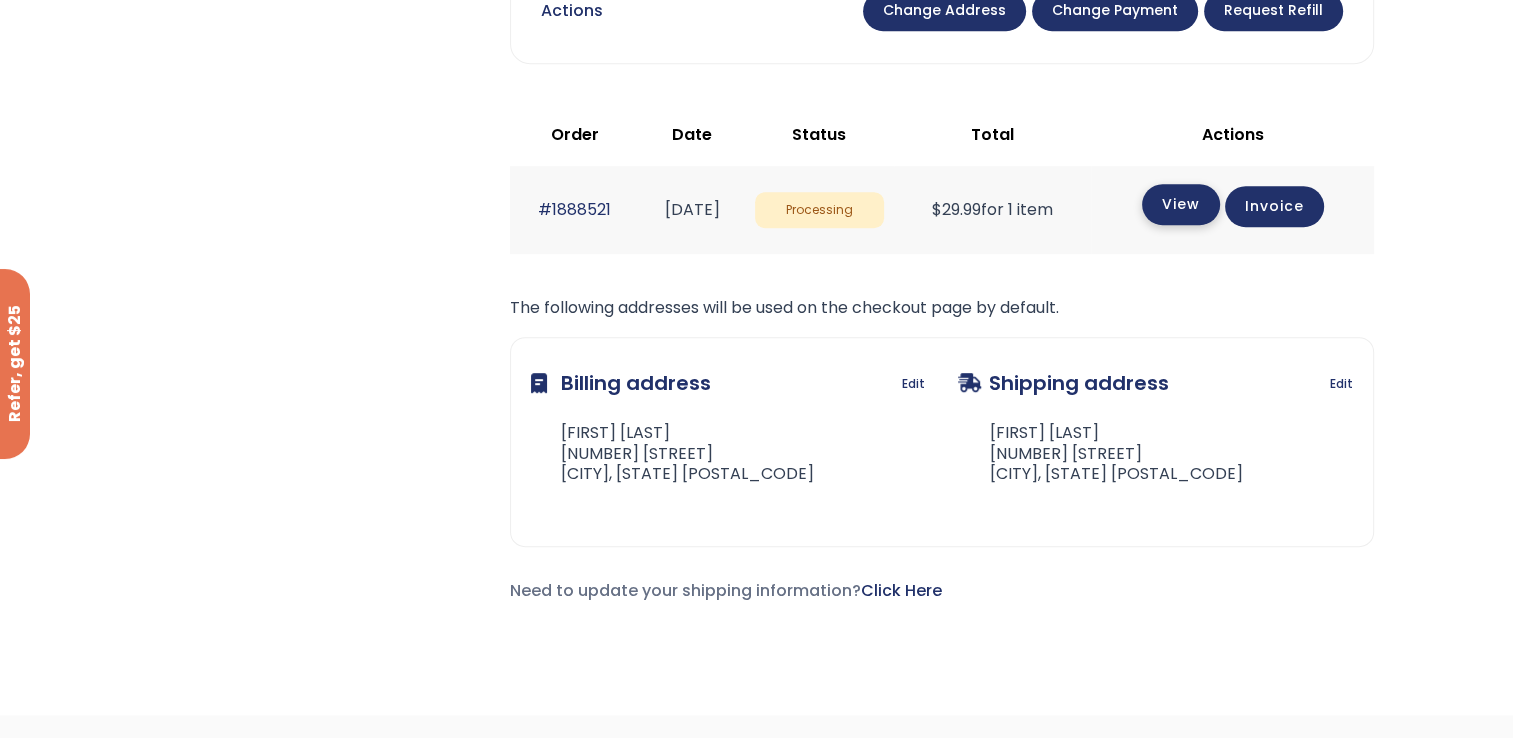 click on "View" 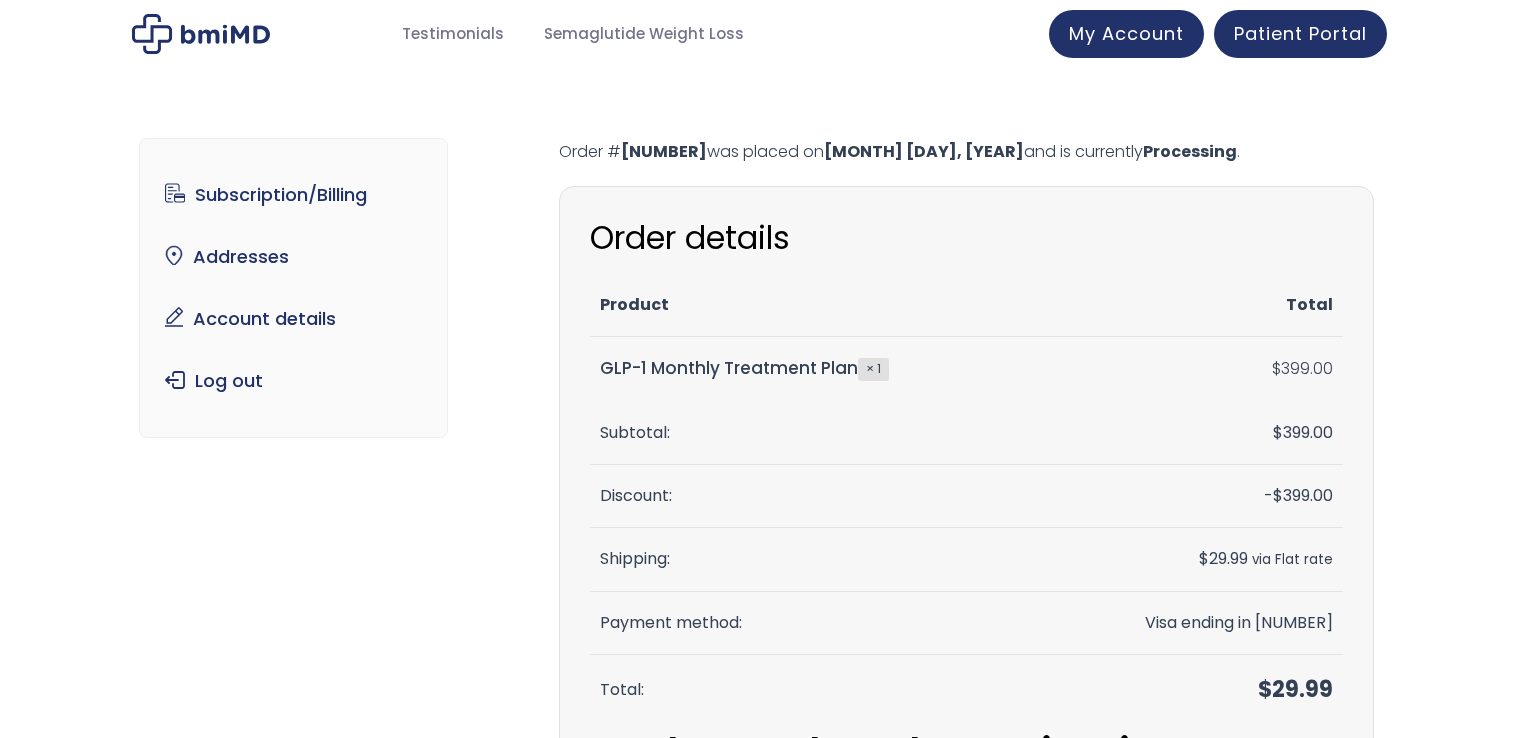 scroll, scrollTop: 0, scrollLeft: 0, axis: both 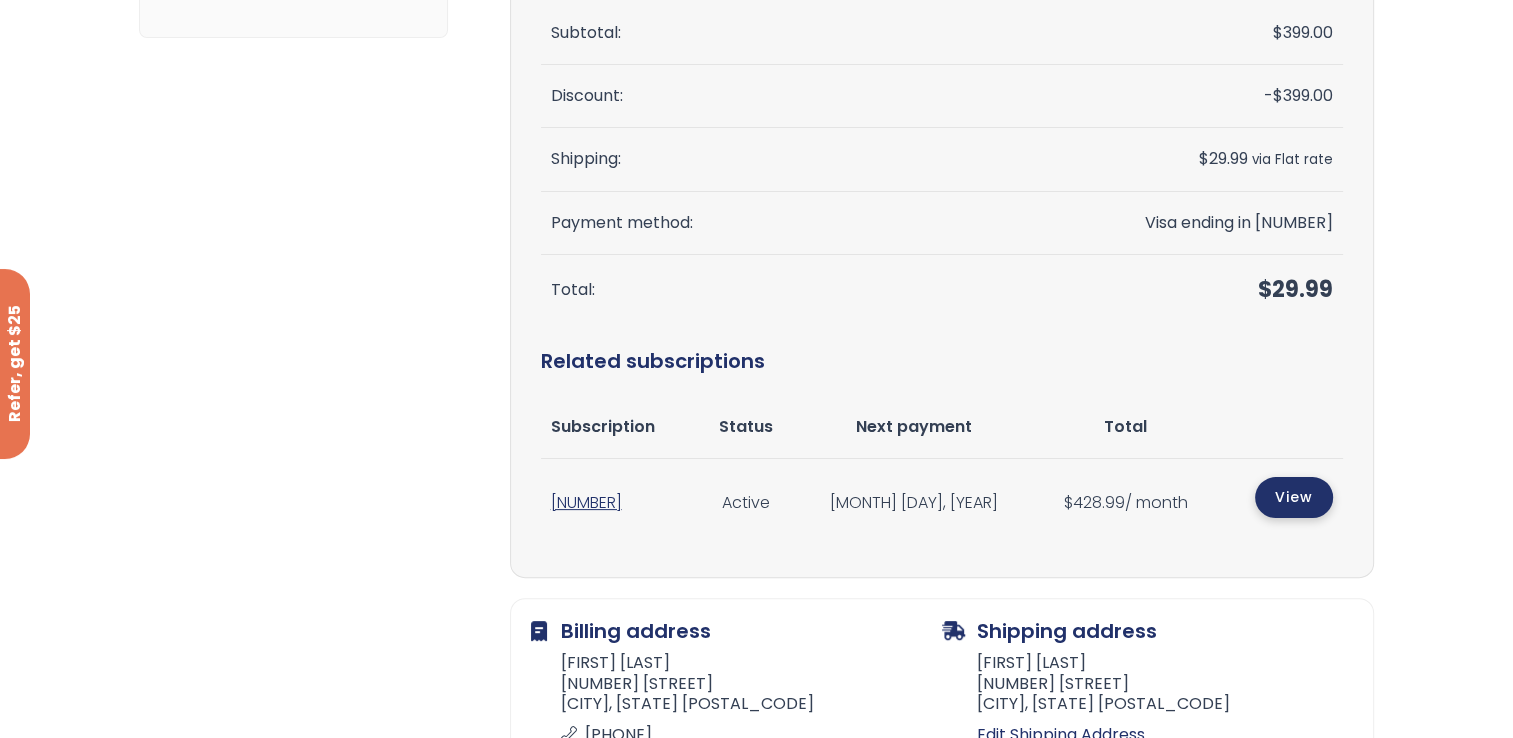 click on "View" at bounding box center (1294, 497) 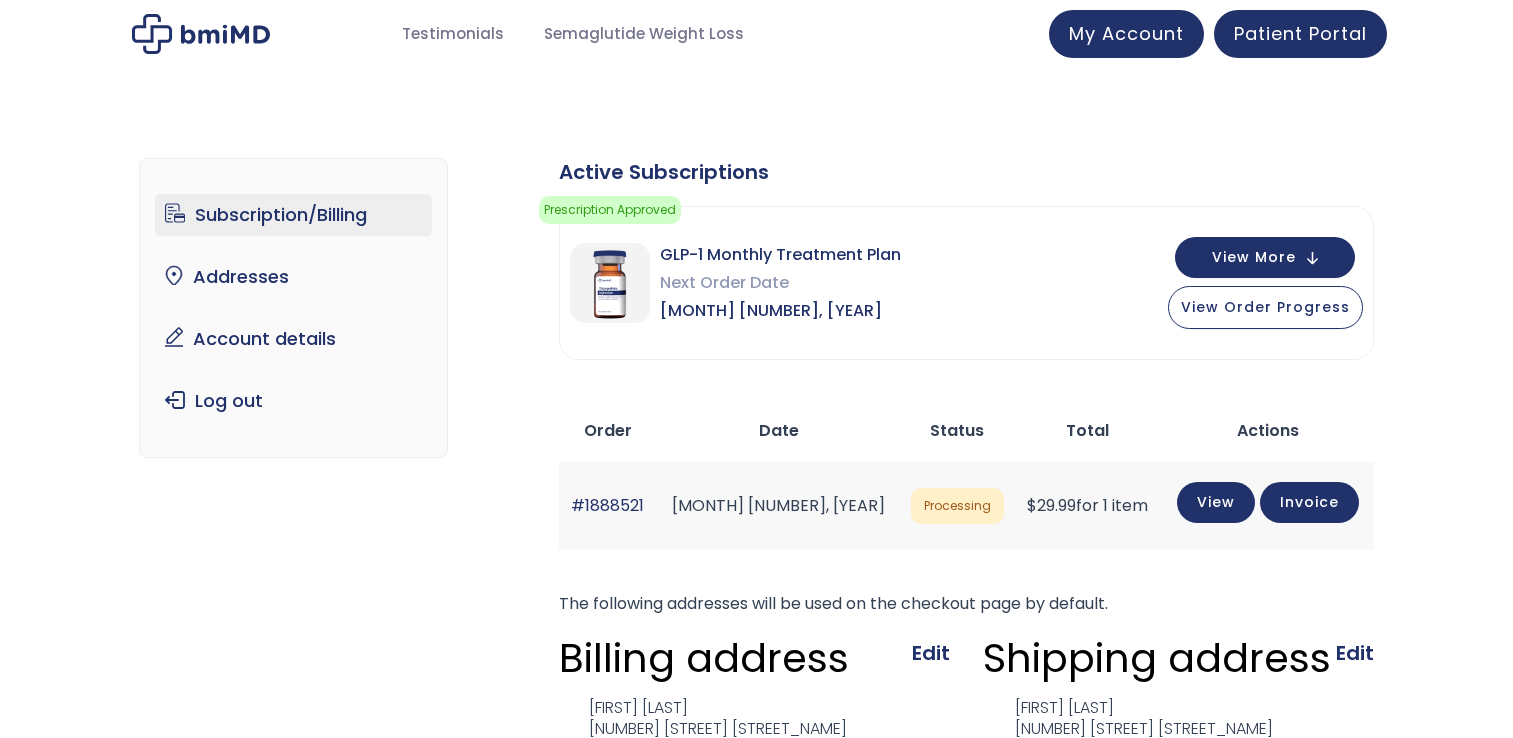 scroll, scrollTop: 0, scrollLeft: 0, axis: both 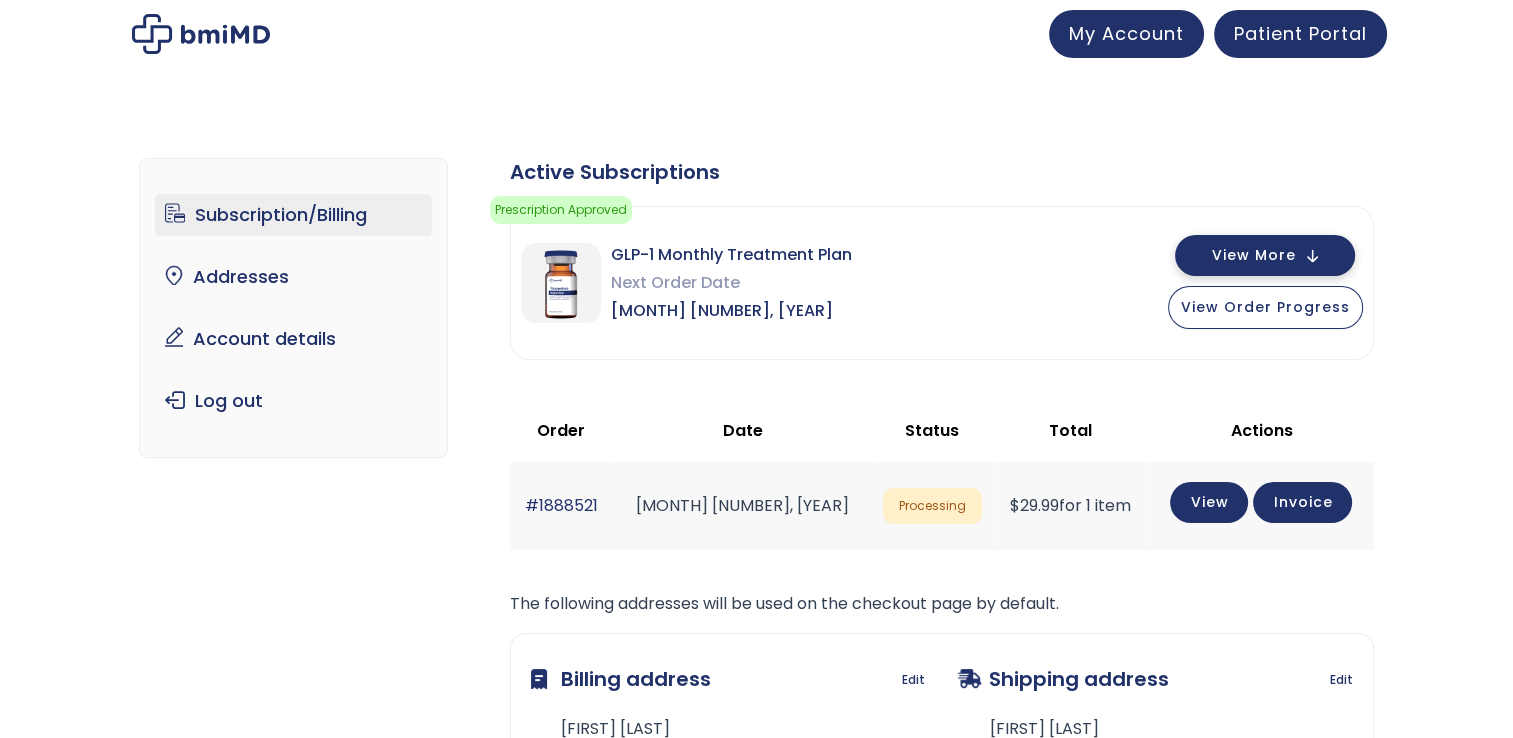 click on "View More" at bounding box center [1265, 255] 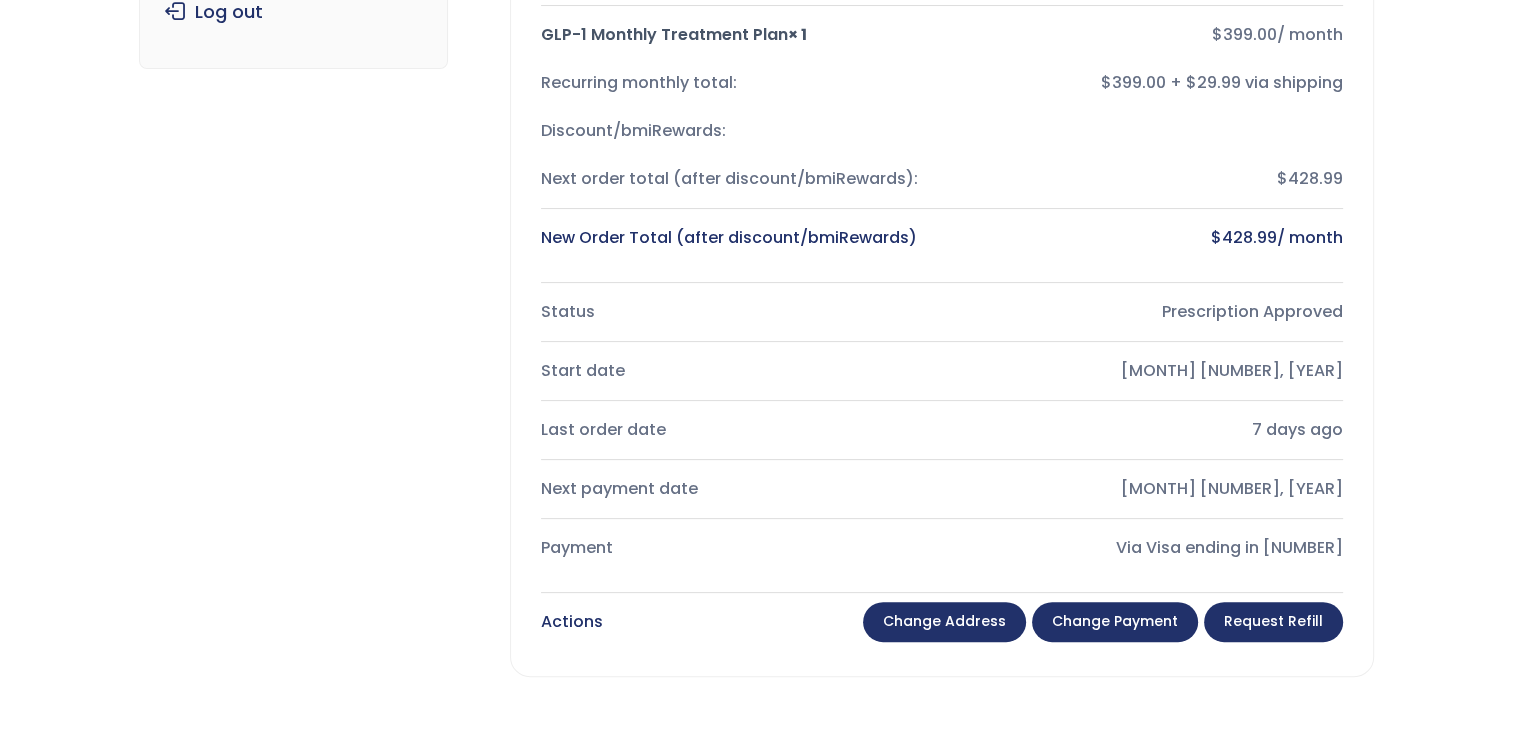 scroll, scrollTop: 400, scrollLeft: 0, axis: vertical 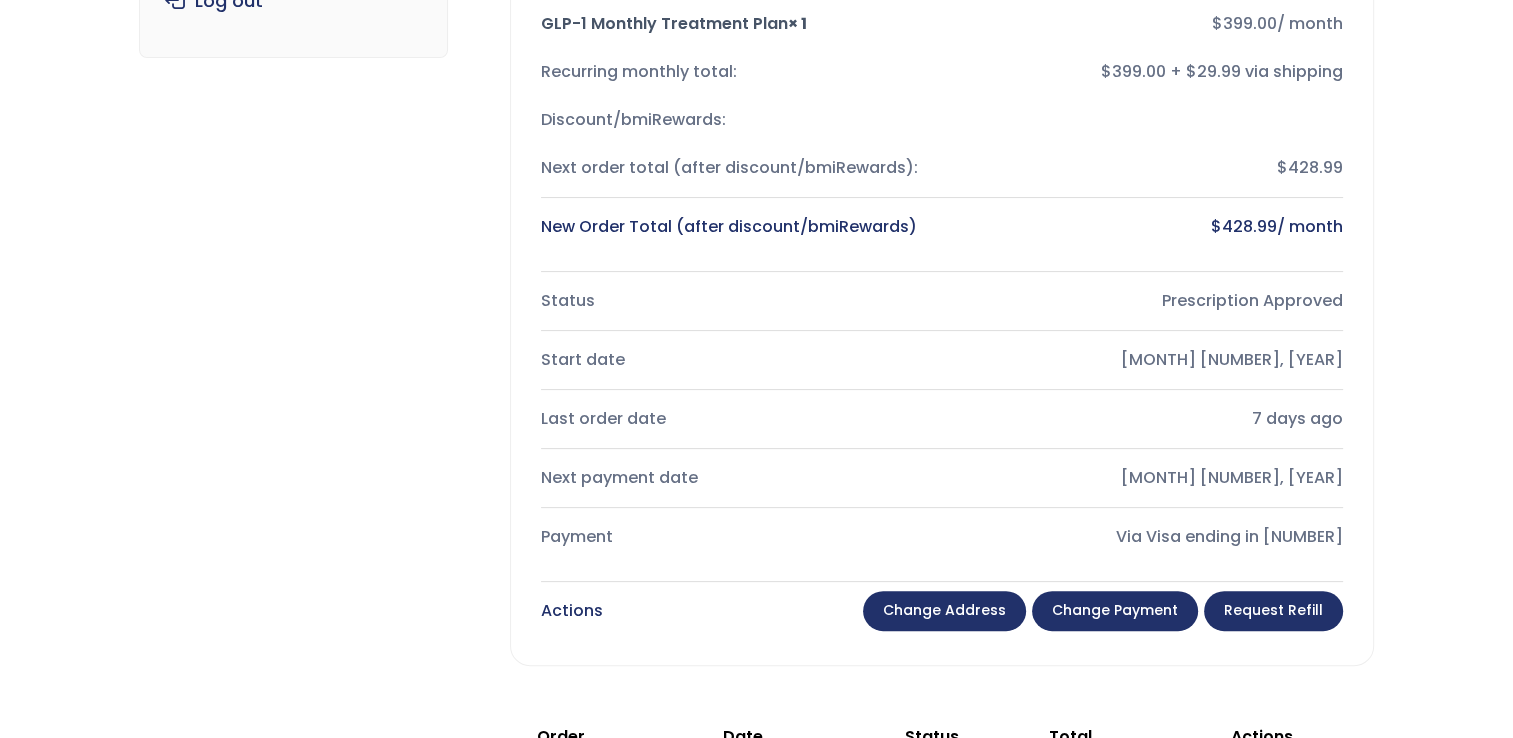 click on "Request Refill" at bounding box center (1273, 611) 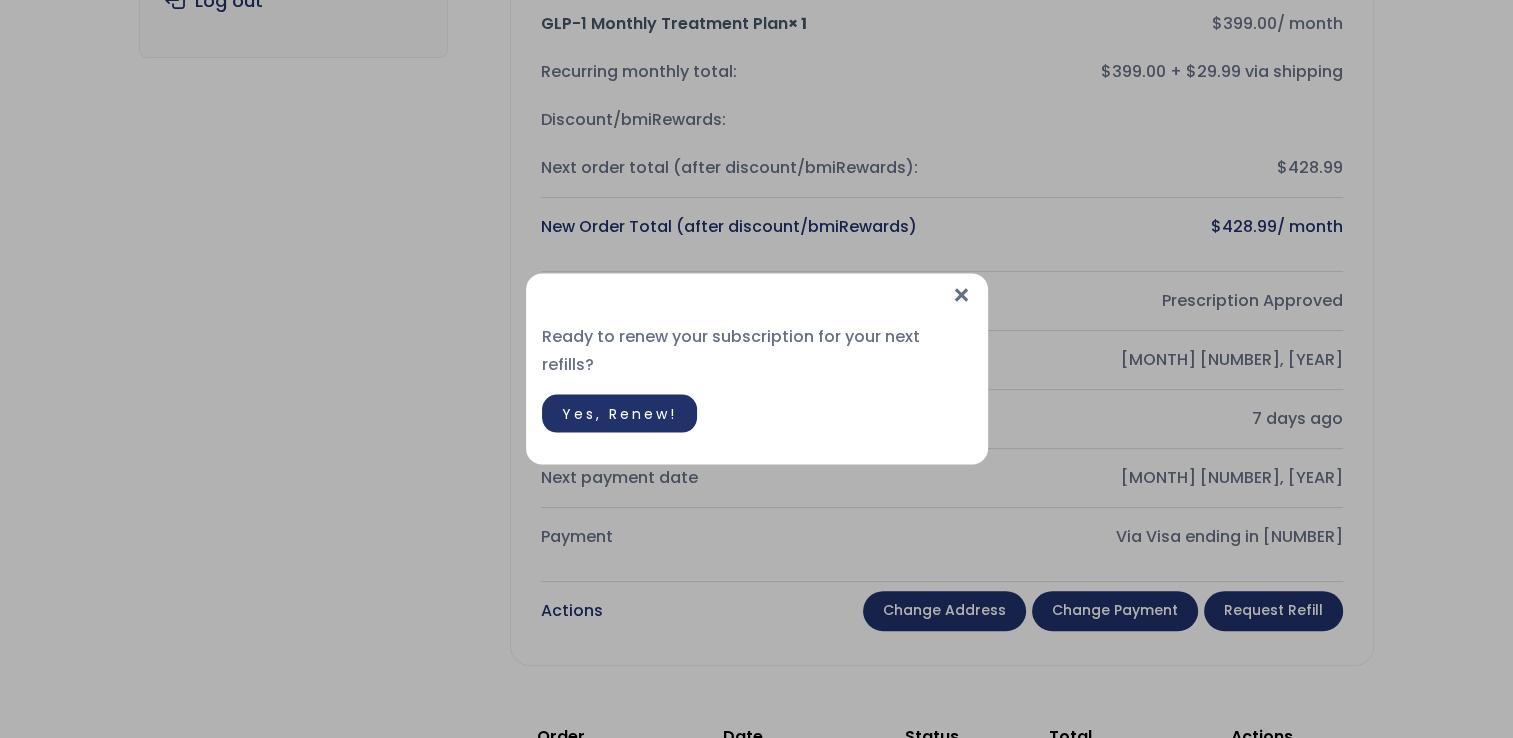 click on "×" at bounding box center [961, 295] 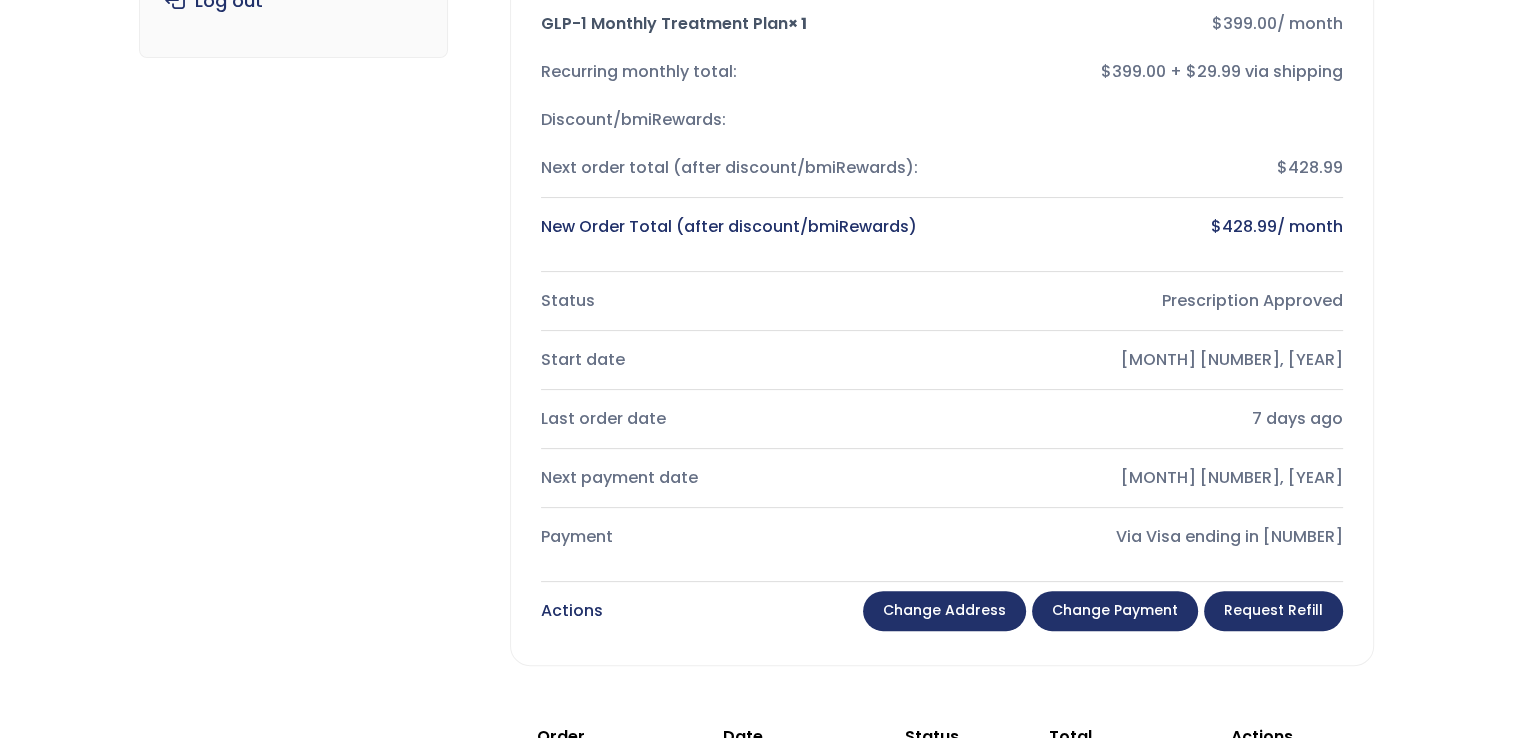 click on "Change payment" at bounding box center (1115, 611) 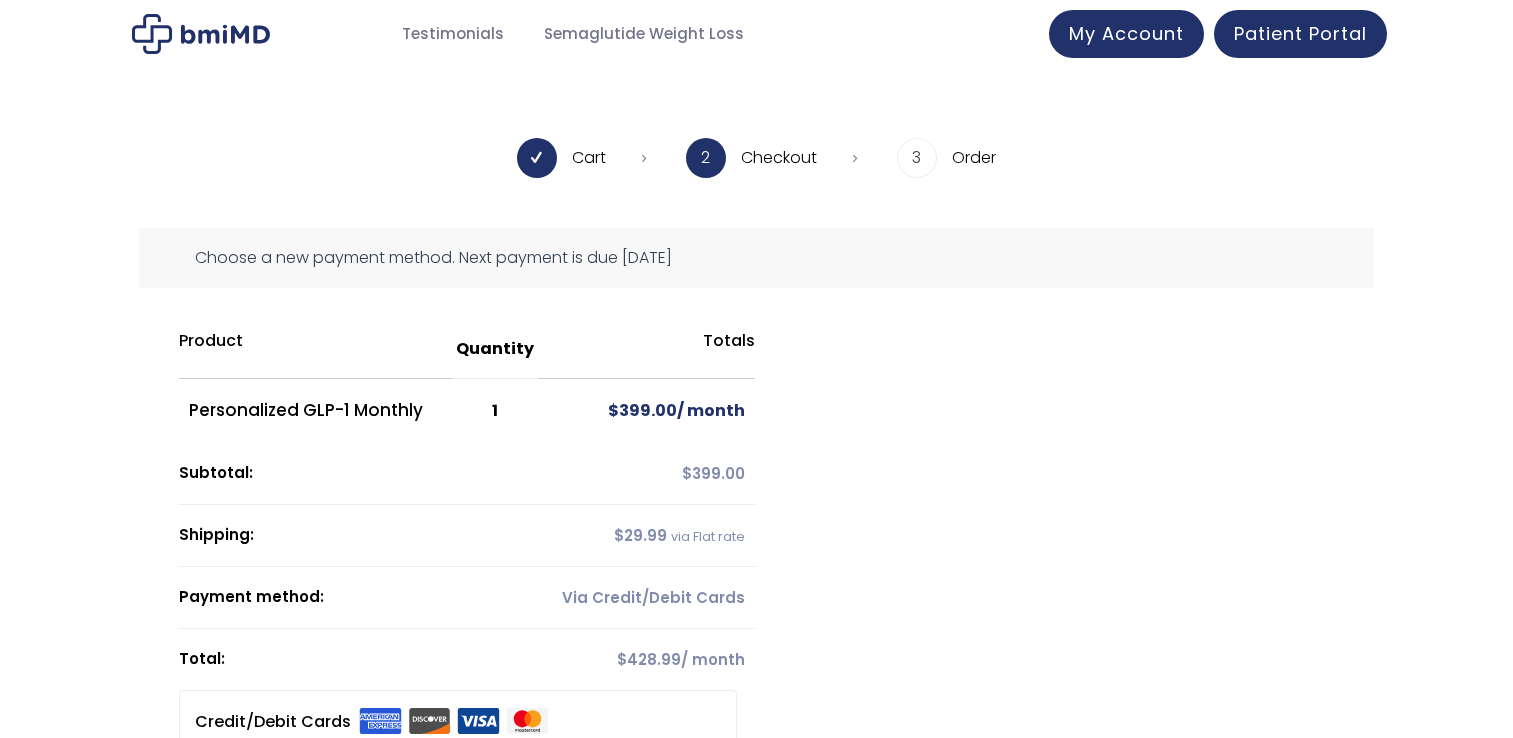 scroll, scrollTop: 0, scrollLeft: 0, axis: both 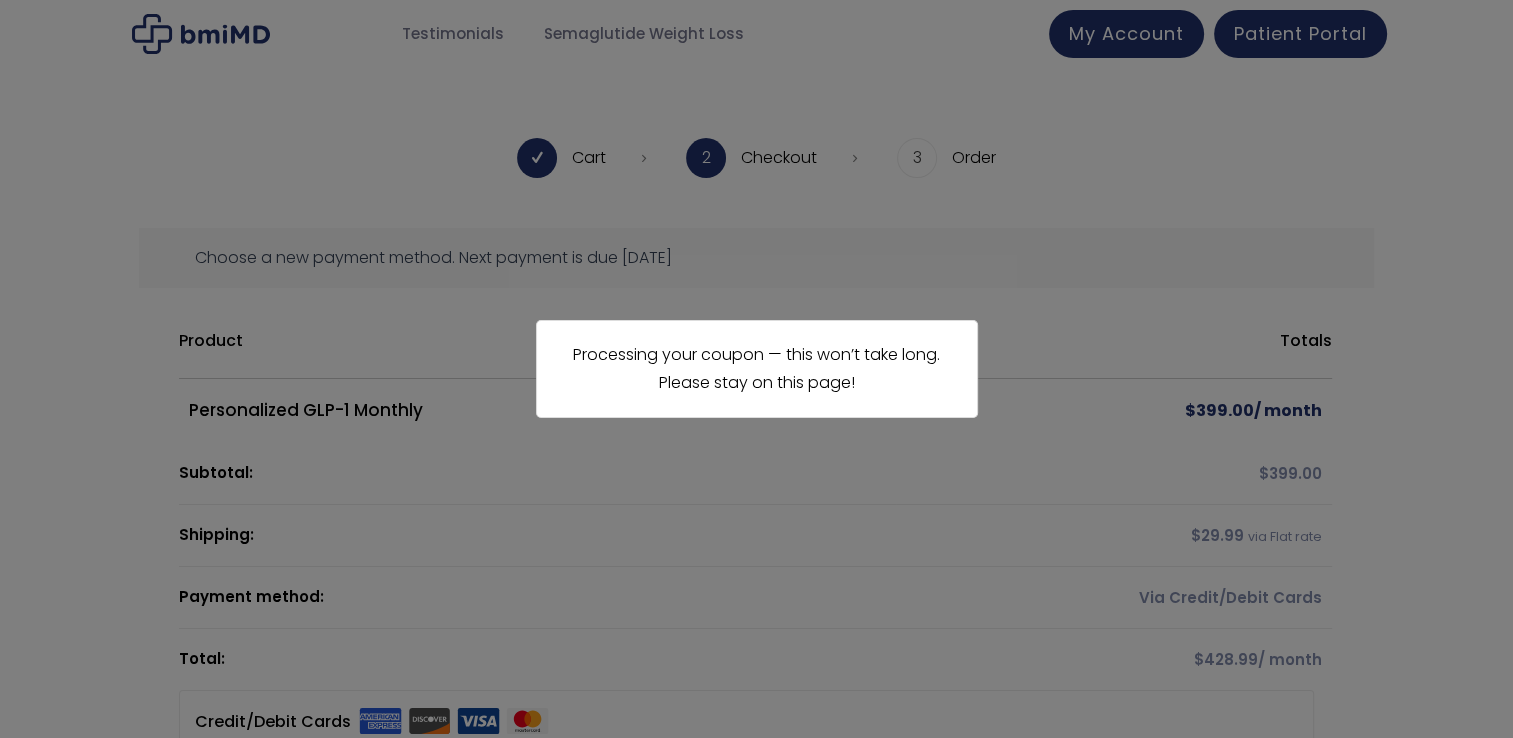 click on "Processing your coupon — this won’t take long. Please stay on this page!" at bounding box center (756, 369) 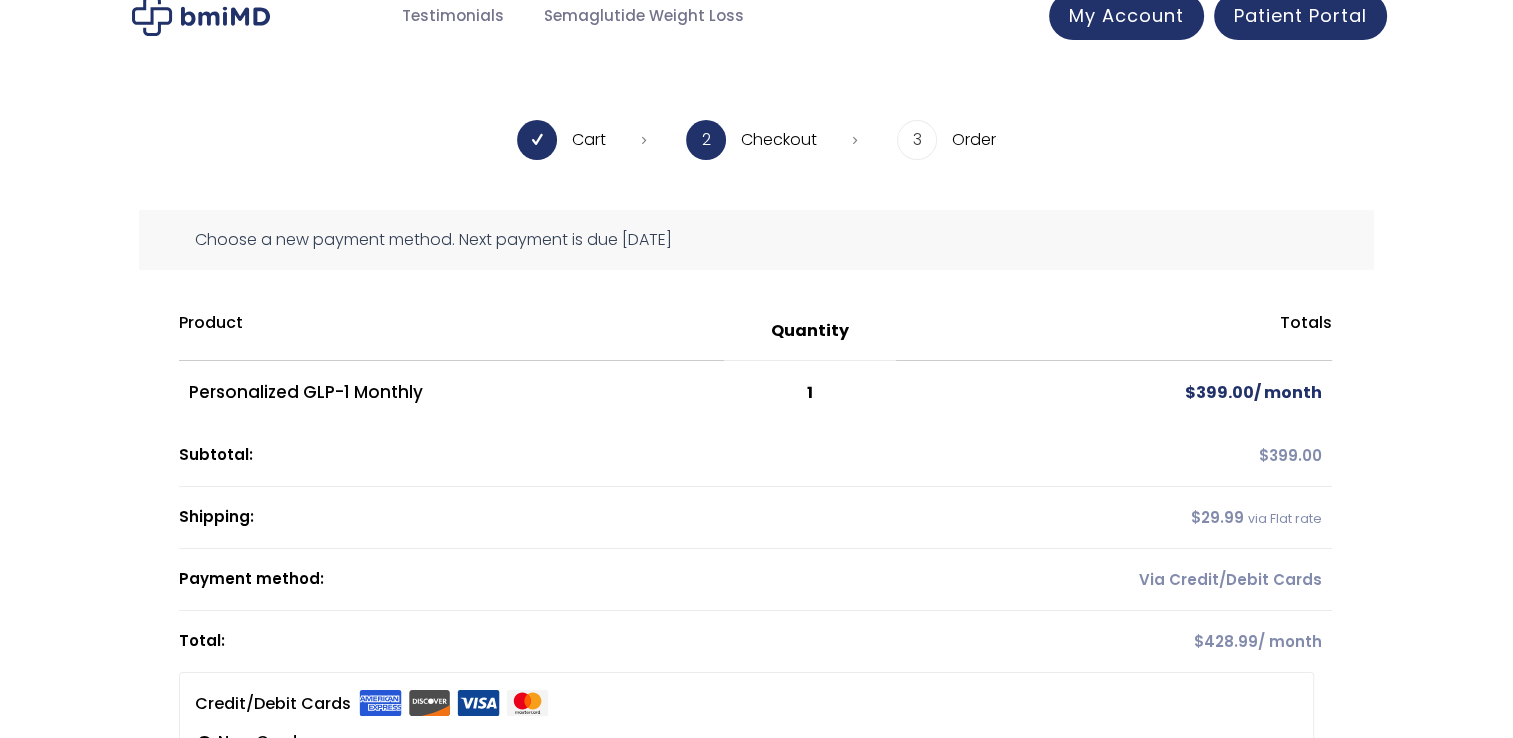 scroll, scrollTop: 0, scrollLeft: 0, axis: both 